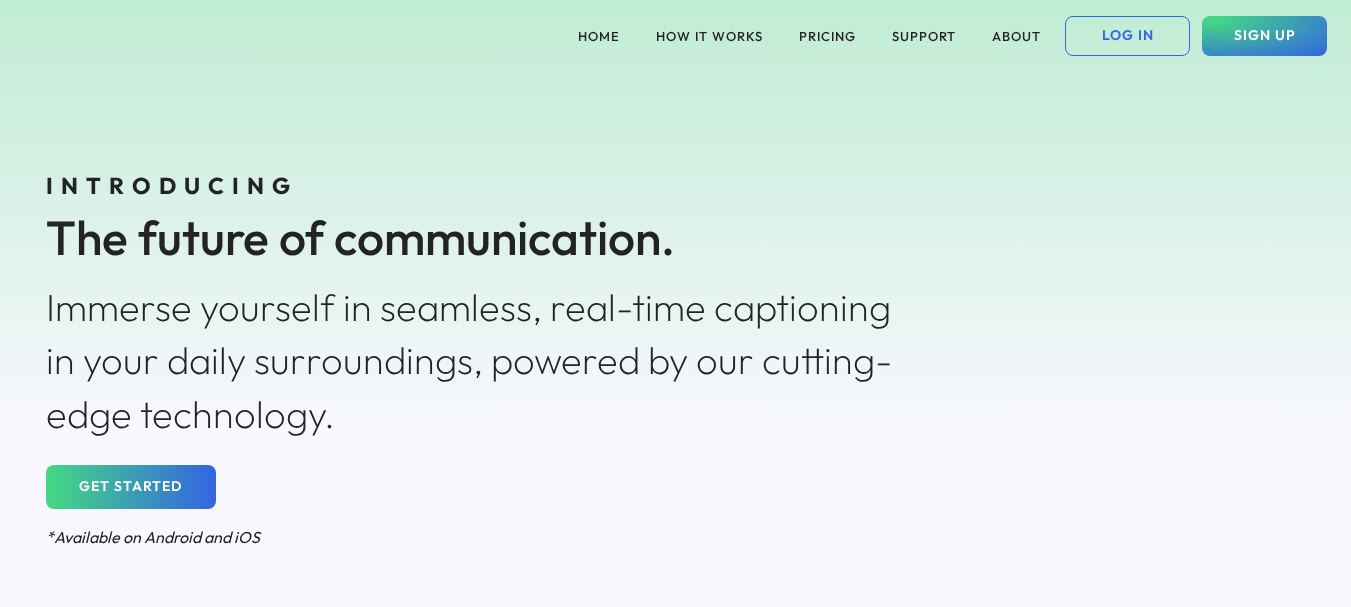 scroll, scrollTop: 0, scrollLeft: 0, axis: both 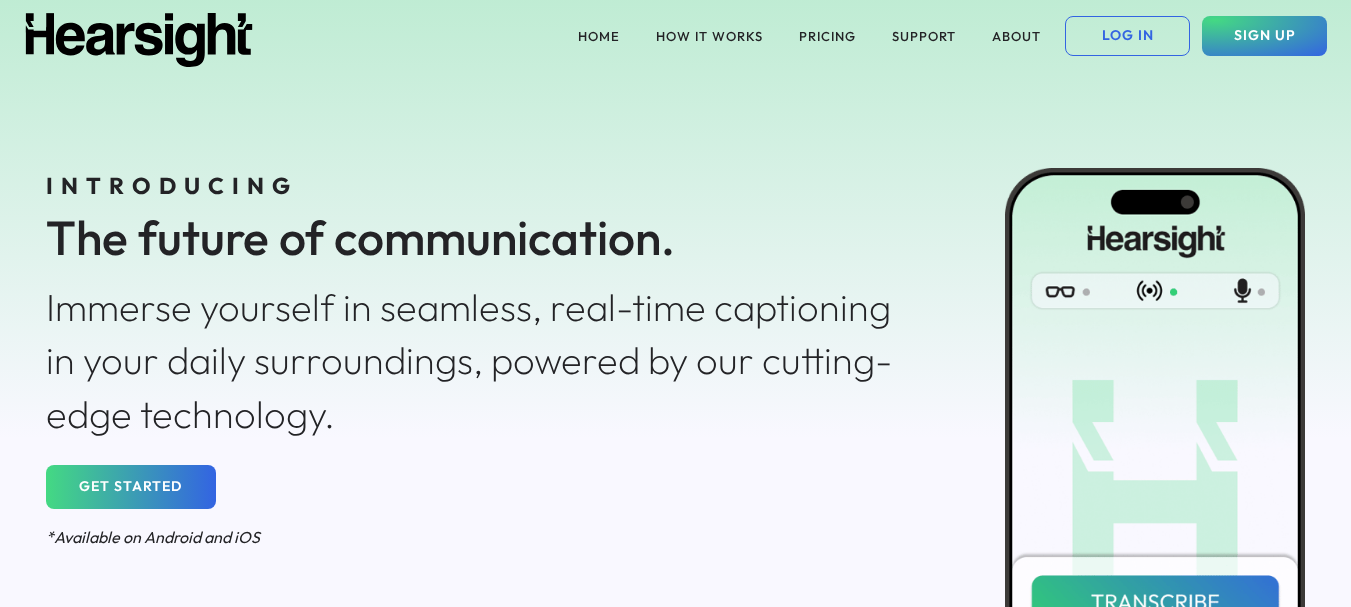 click at bounding box center (0, 3571) 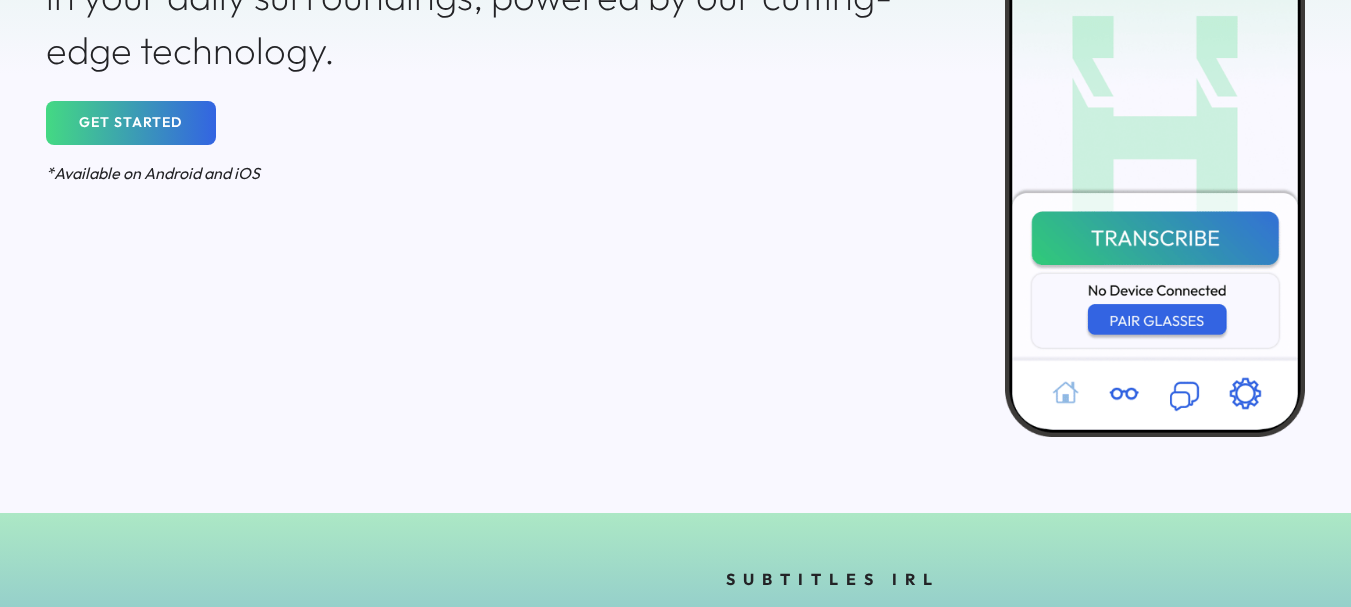 scroll, scrollTop: 0, scrollLeft: 0, axis: both 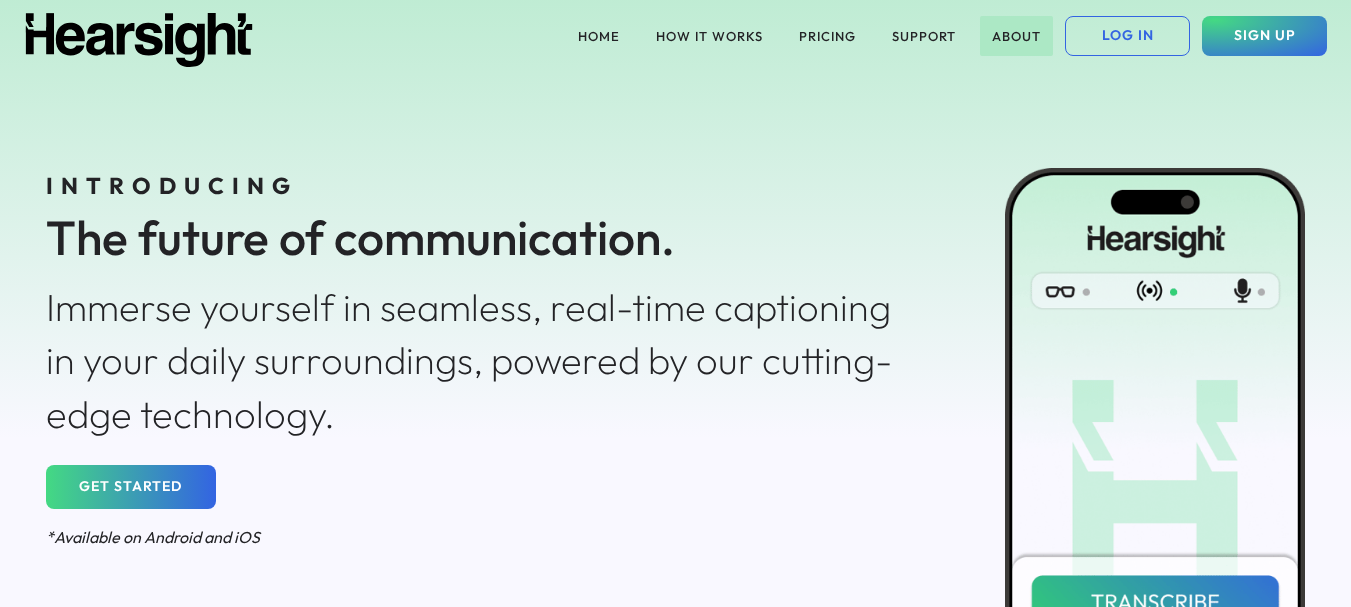 click on "ABOUT" at bounding box center (1016, 36) 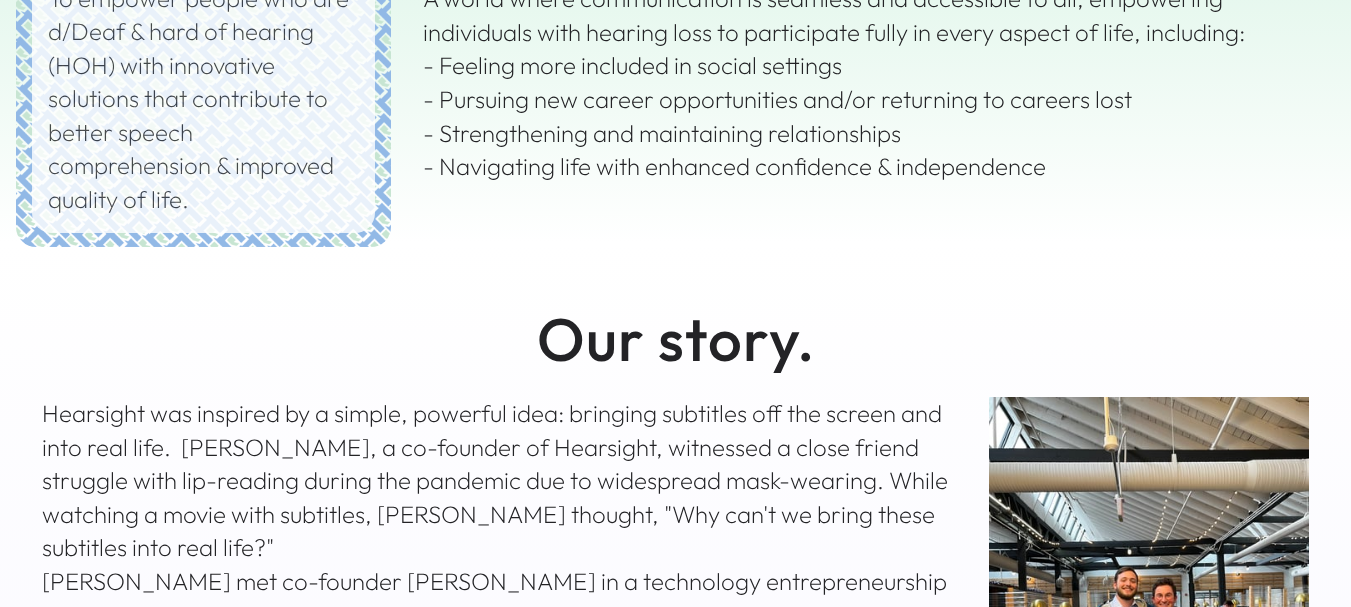 scroll, scrollTop: 0, scrollLeft: 0, axis: both 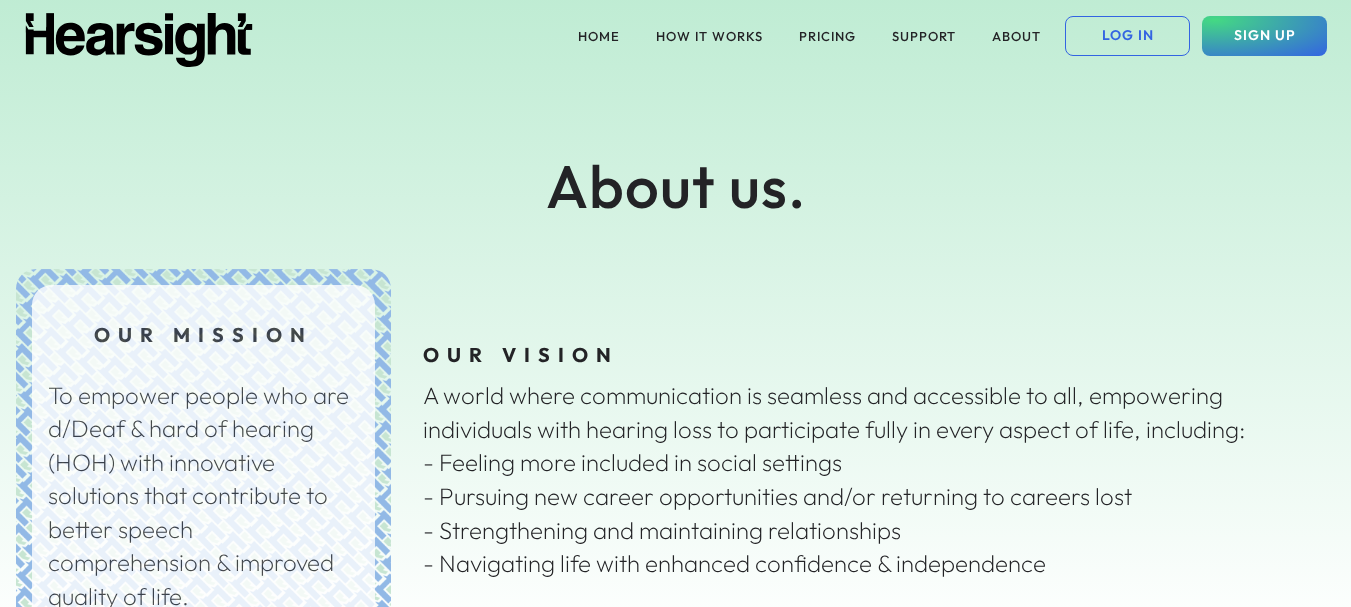 click on "To empower people who are d/Deaf & hard of hearing (HOH) with innovative solutions that contribute to better speech comprehension & improved quality of life." at bounding box center [203, 496] 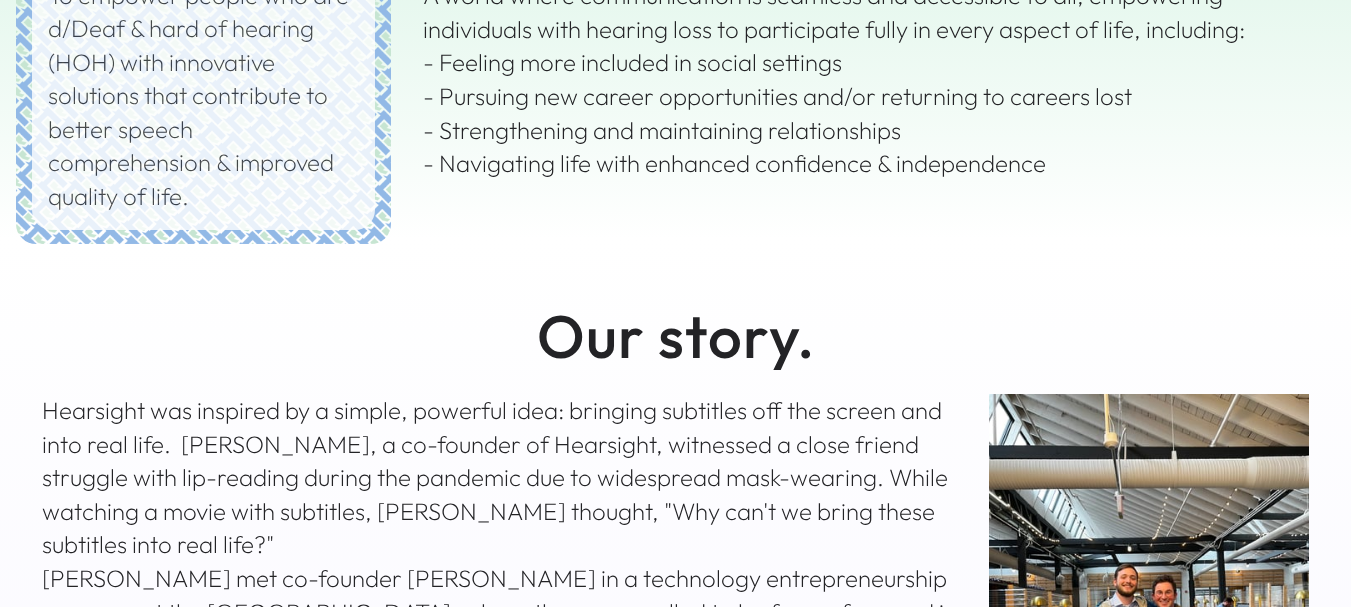 scroll, scrollTop: 997, scrollLeft: 0, axis: vertical 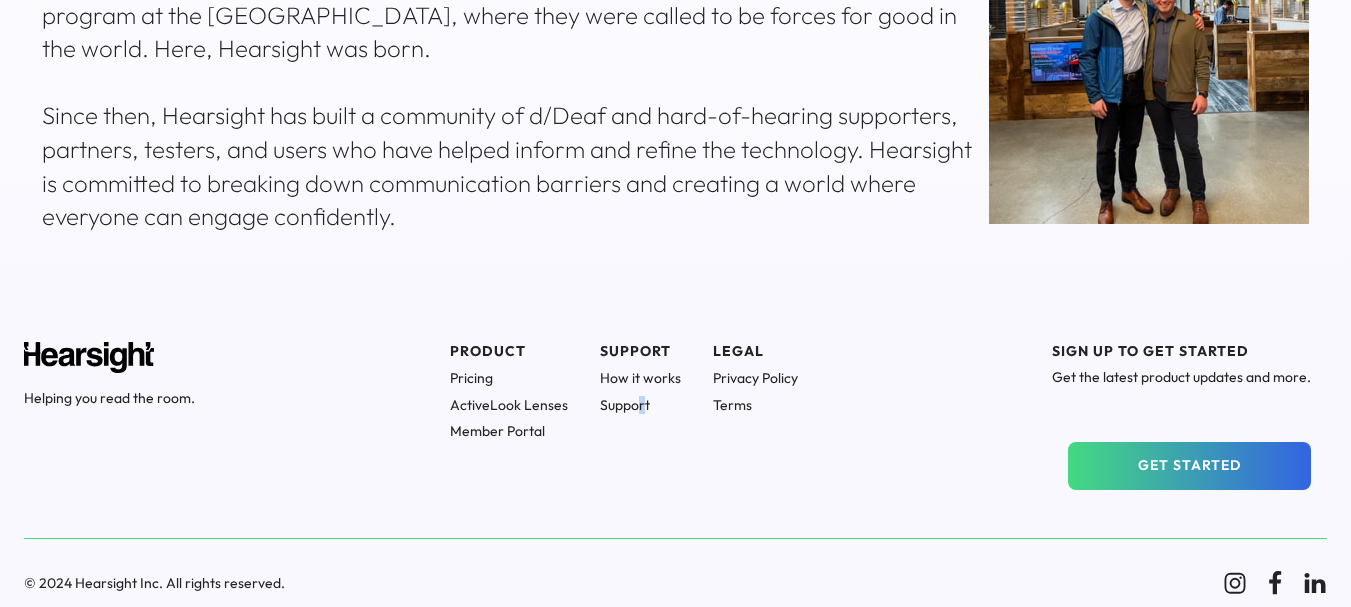 click on "Support" at bounding box center (640, 405) 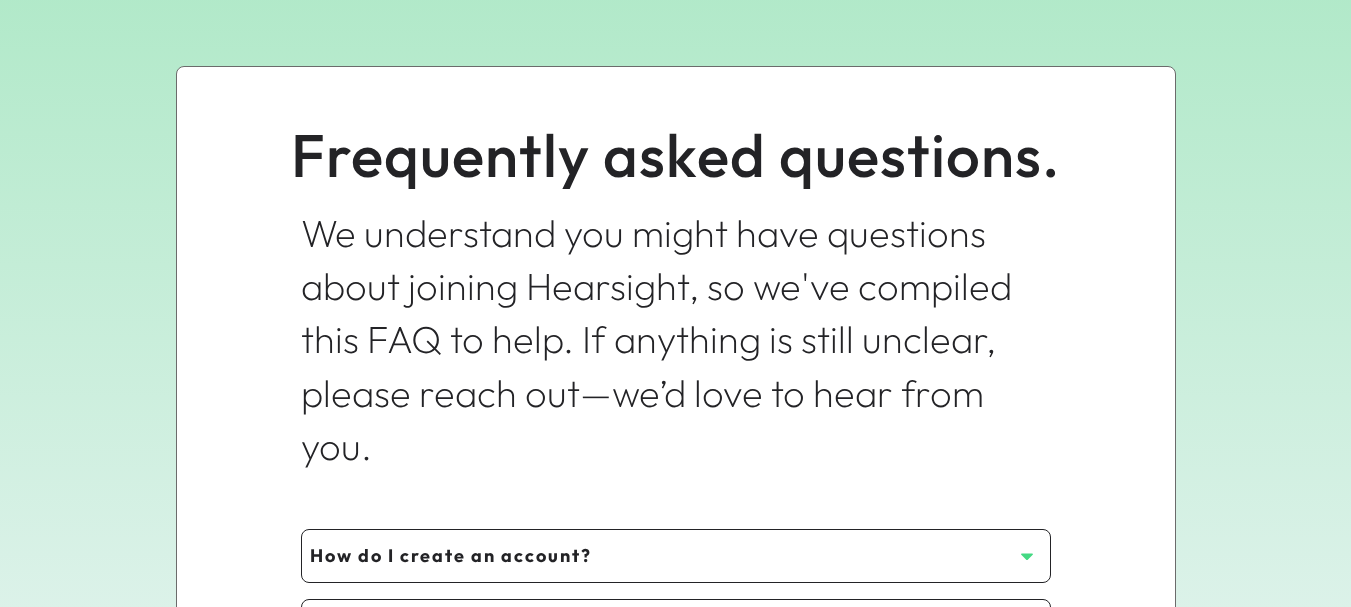 scroll, scrollTop: 0, scrollLeft: 0, axis: both 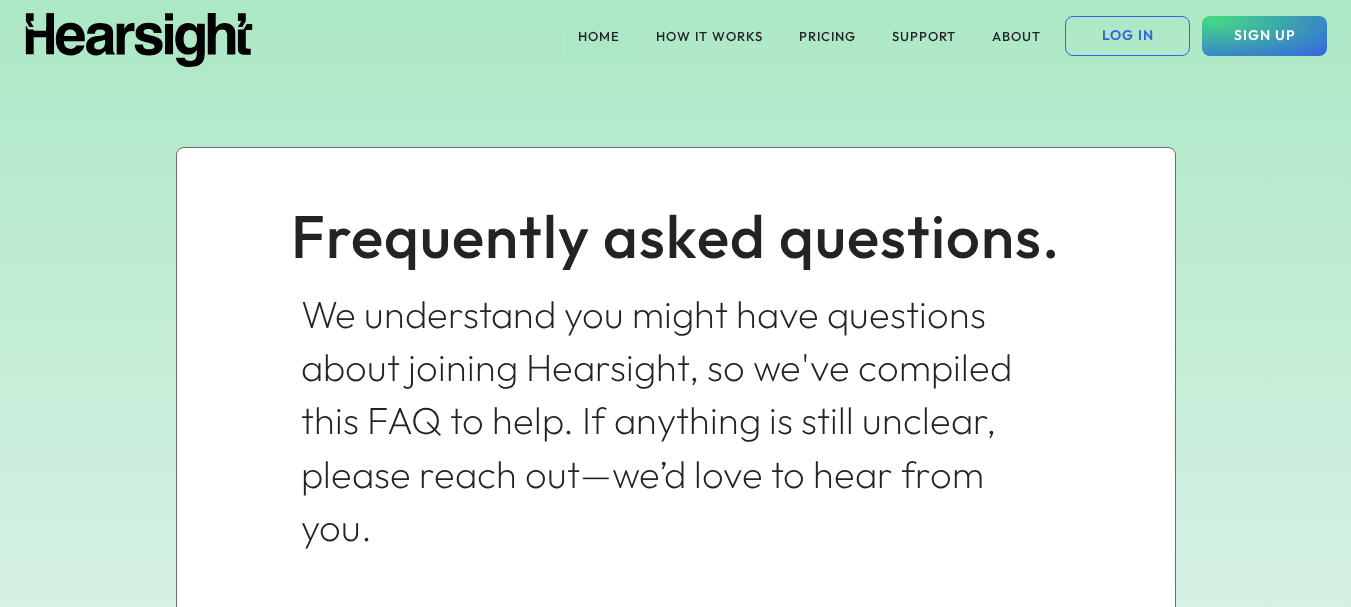 click on "HOME" at bounding box center [599, 36] 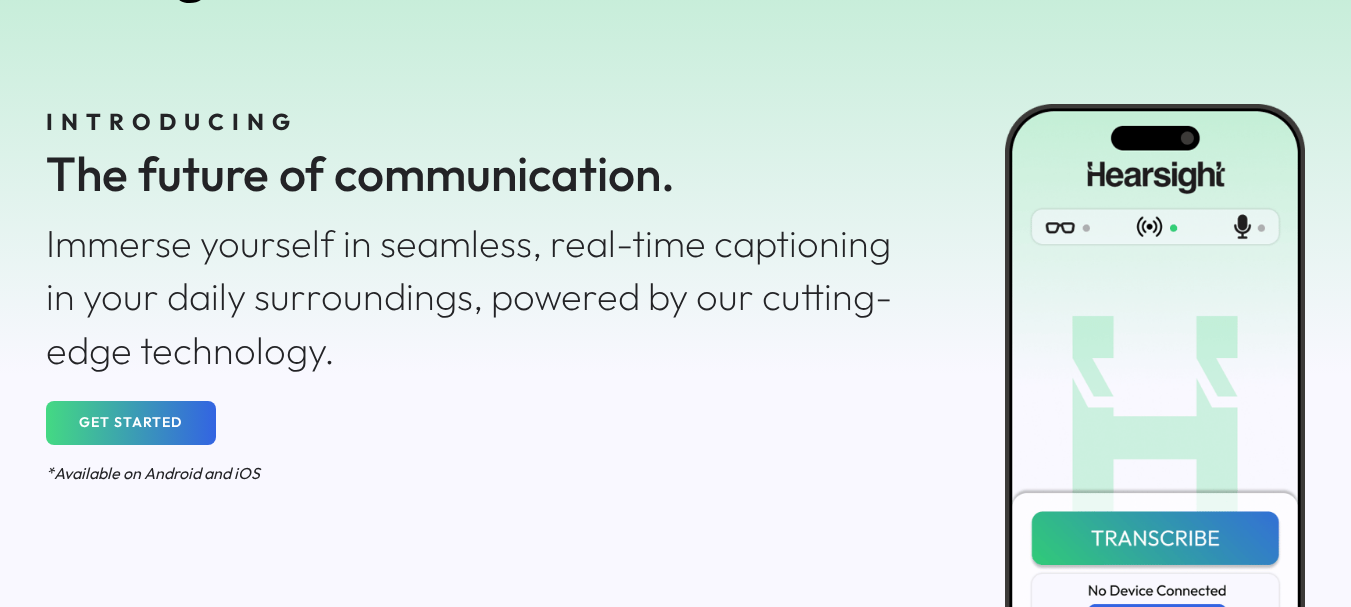 scroll, scrollTop: 0, scrollLeft: 0, axis: both 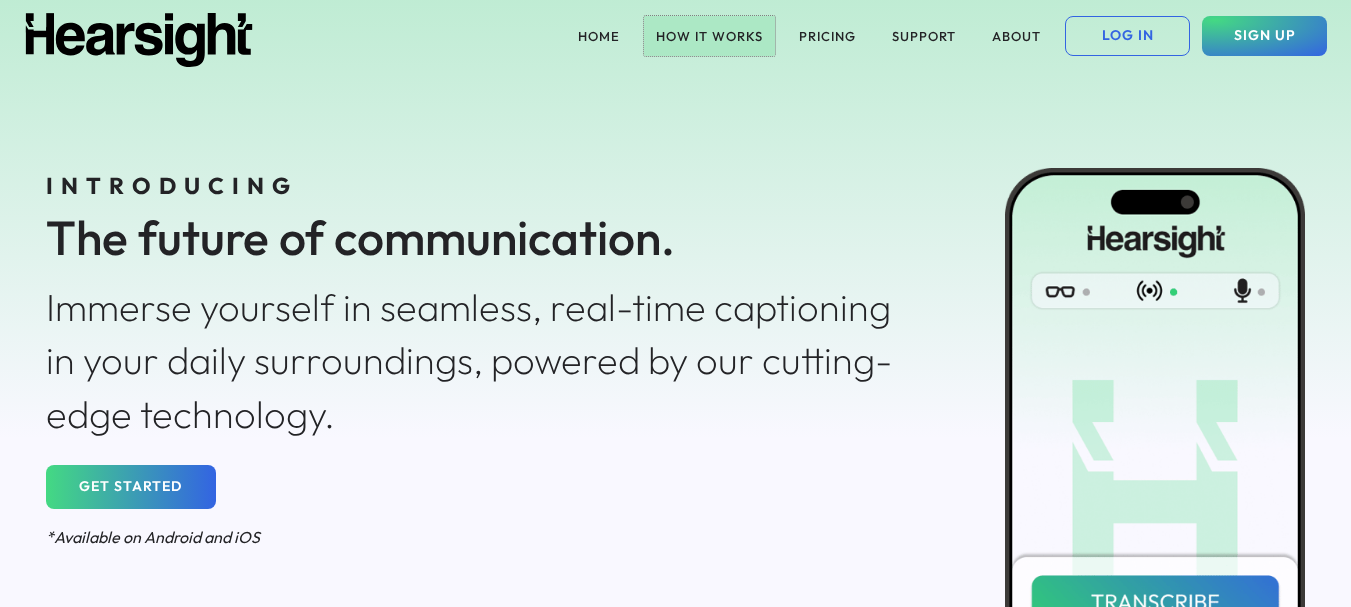 click on "HOW IT WORKS" at bounding box center (709, 36) 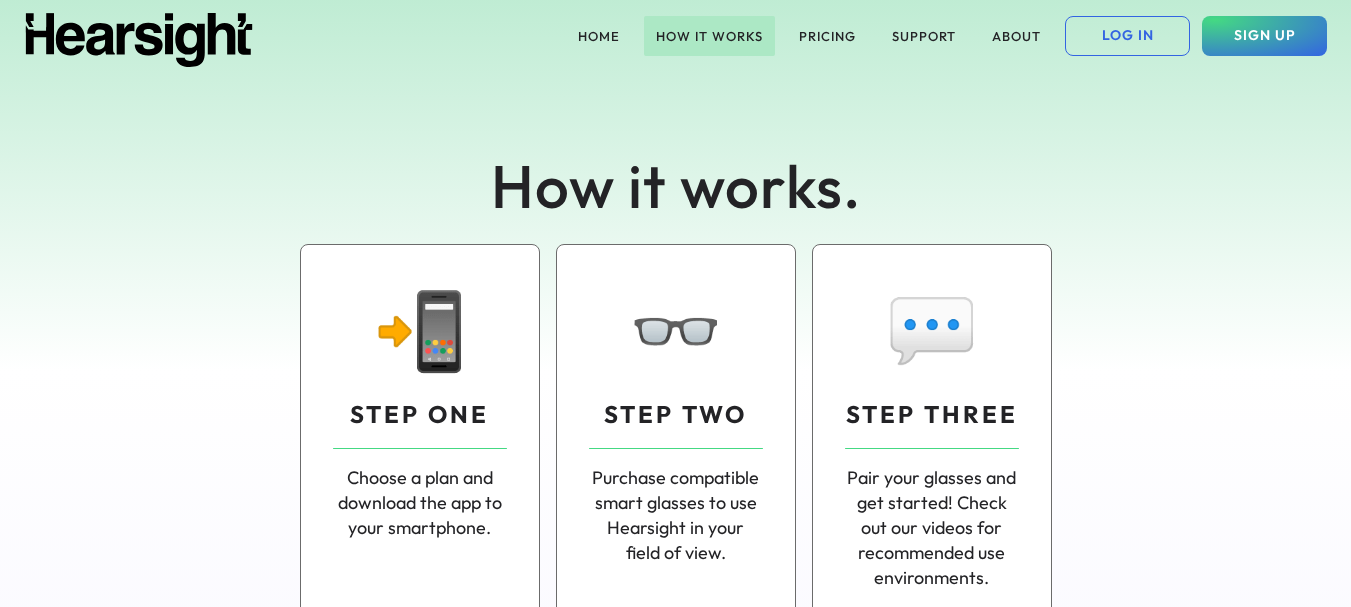 scroll, scrollTop: 0, scrollLeft: 0, axis: both 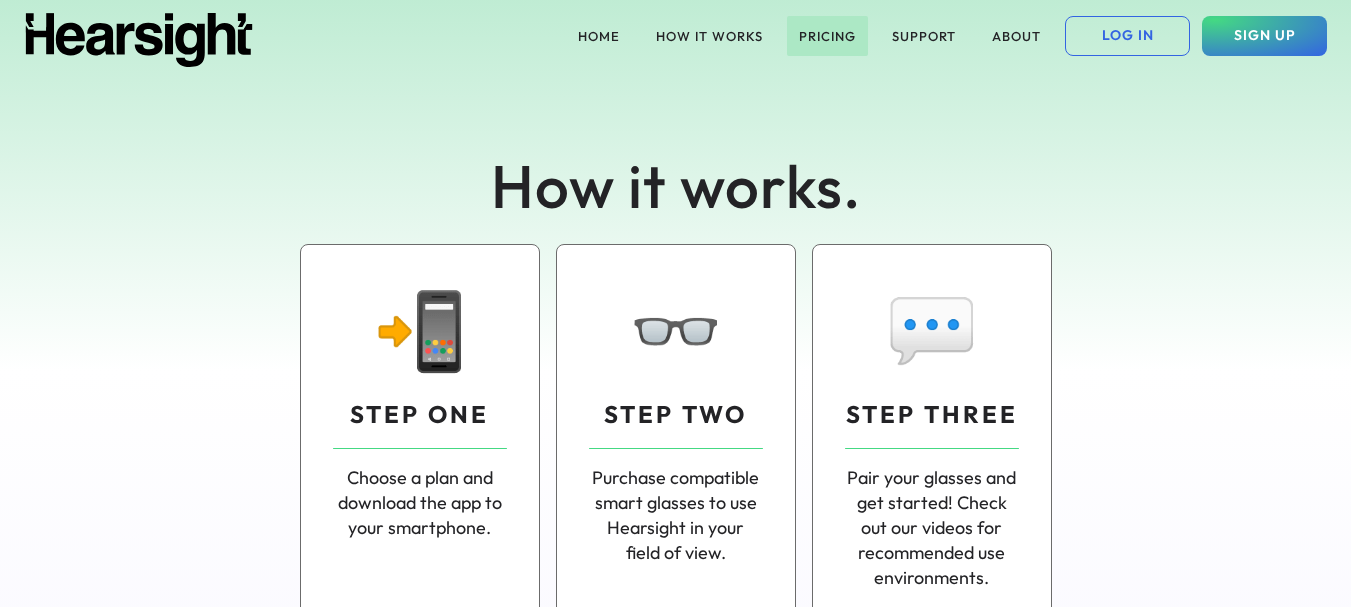 click on "PRICING" at bounding box center [827, 36] 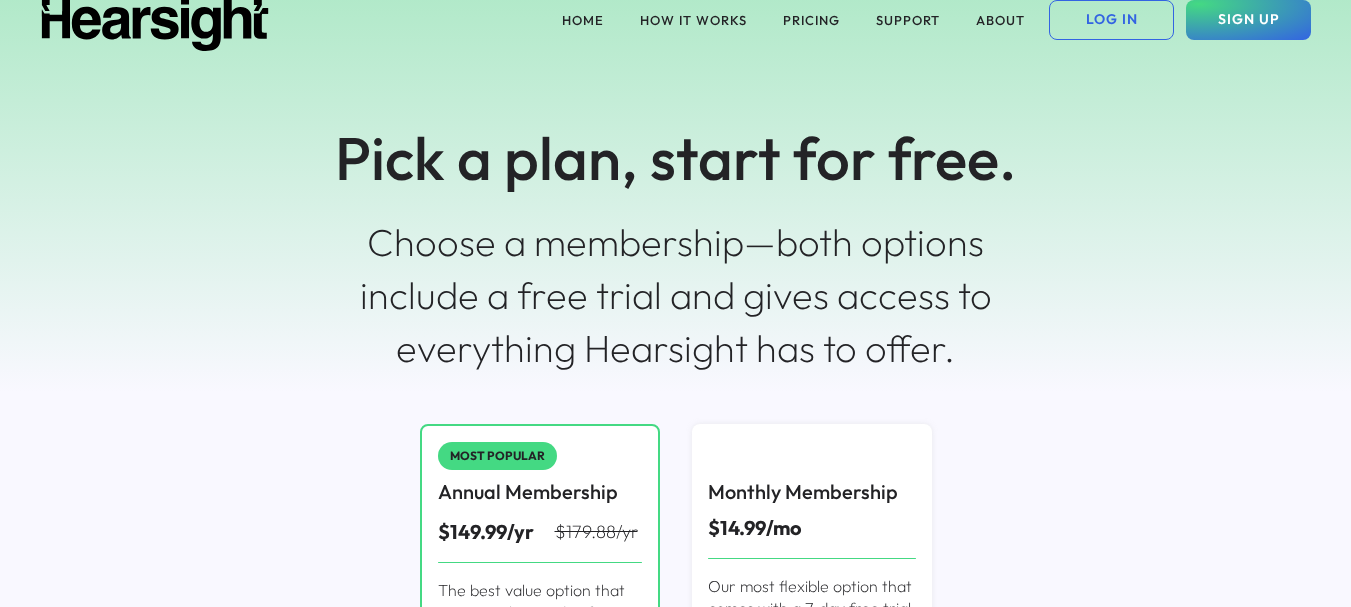 scroll, scrollTop: 0, scrollLeft: 0, axis: both 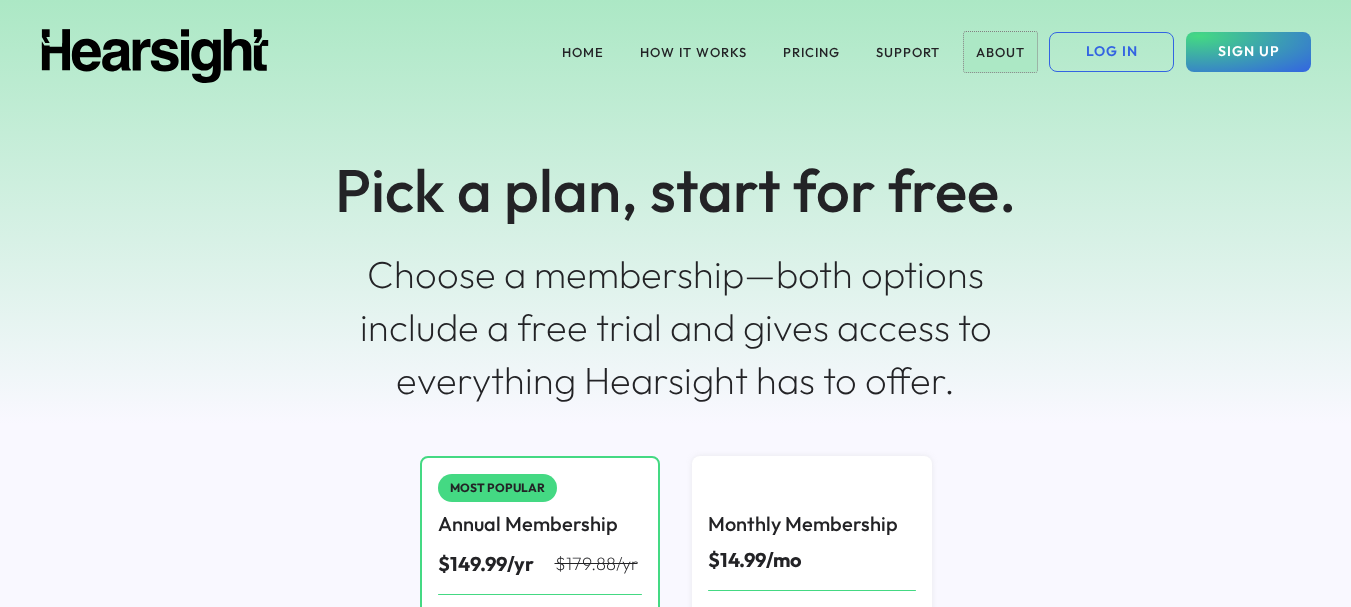 click on "ABOUT" at bounding box center (1000, 52) 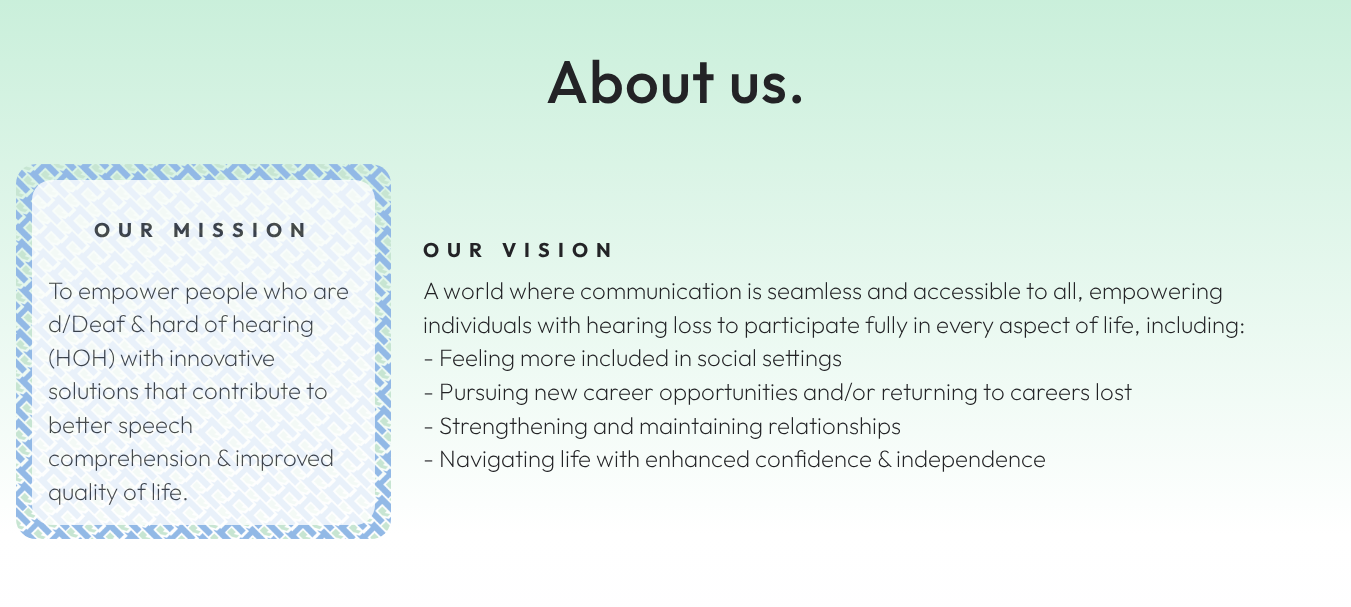 scroll, scrollTop: 0, scrollLeft: 0, axis: both 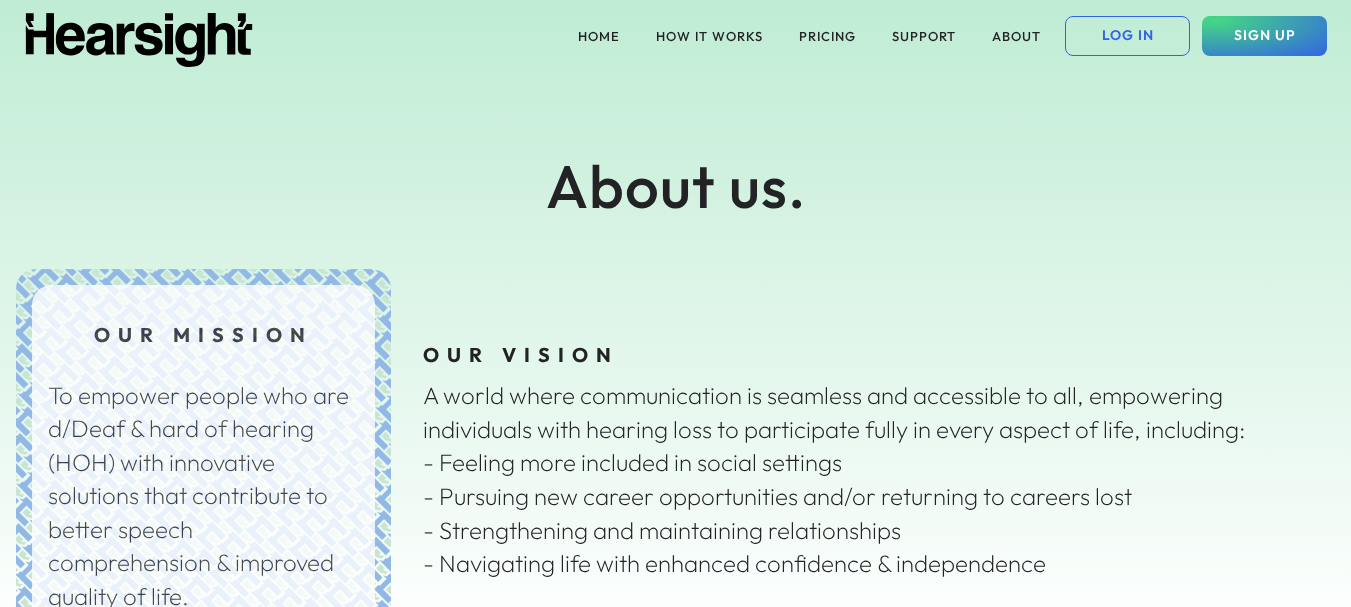 click at bounding box center [0, 1604] 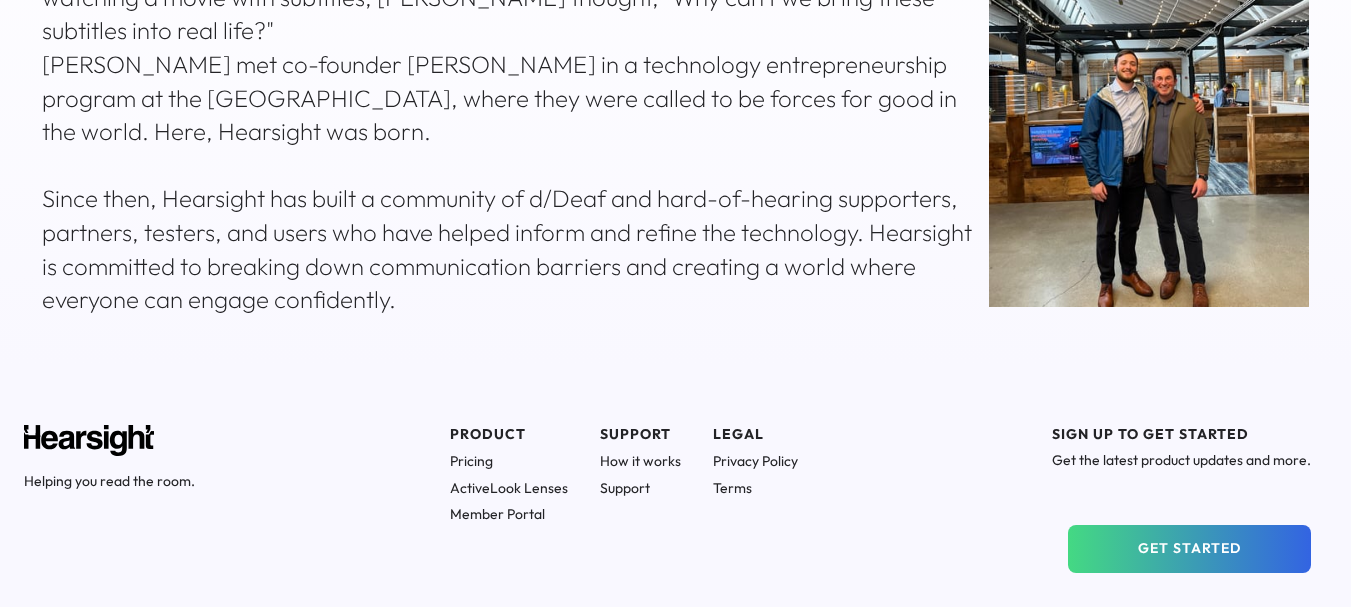 scroll, scrollTop: 997, scrollLeft: 0, axis: vertical 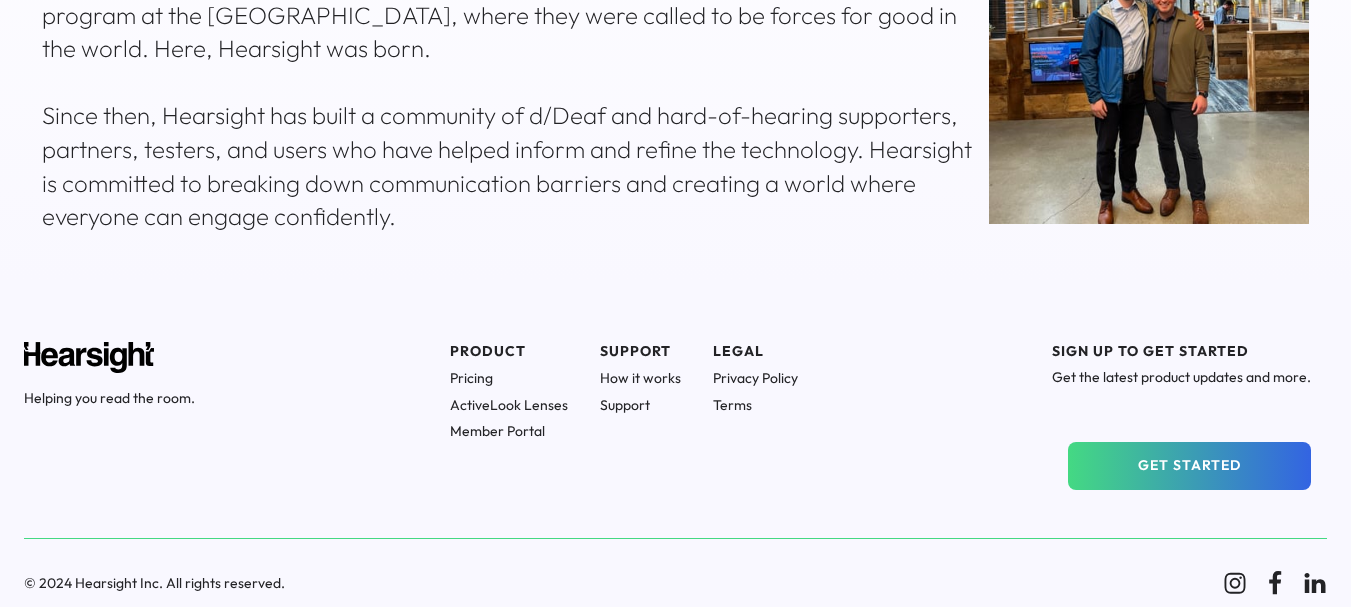 click on "Terms" at bounding box center (755, 405) 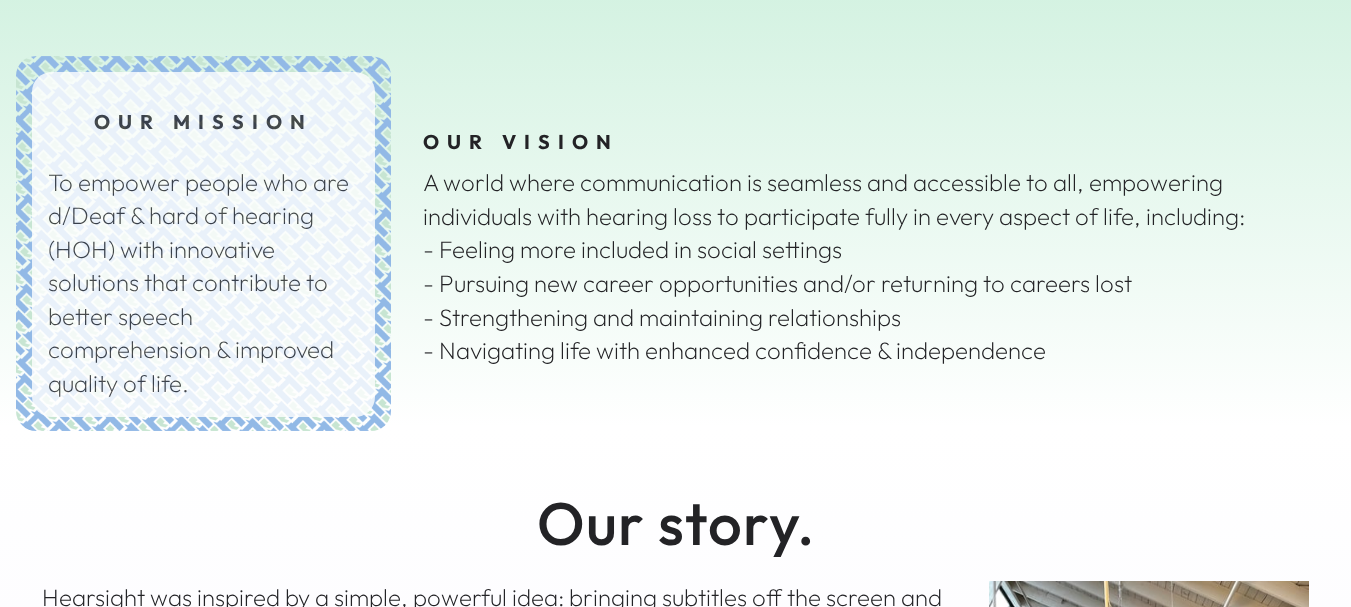 scroll, scrollTop: 397, scrollLeft: 0, axis: vertical 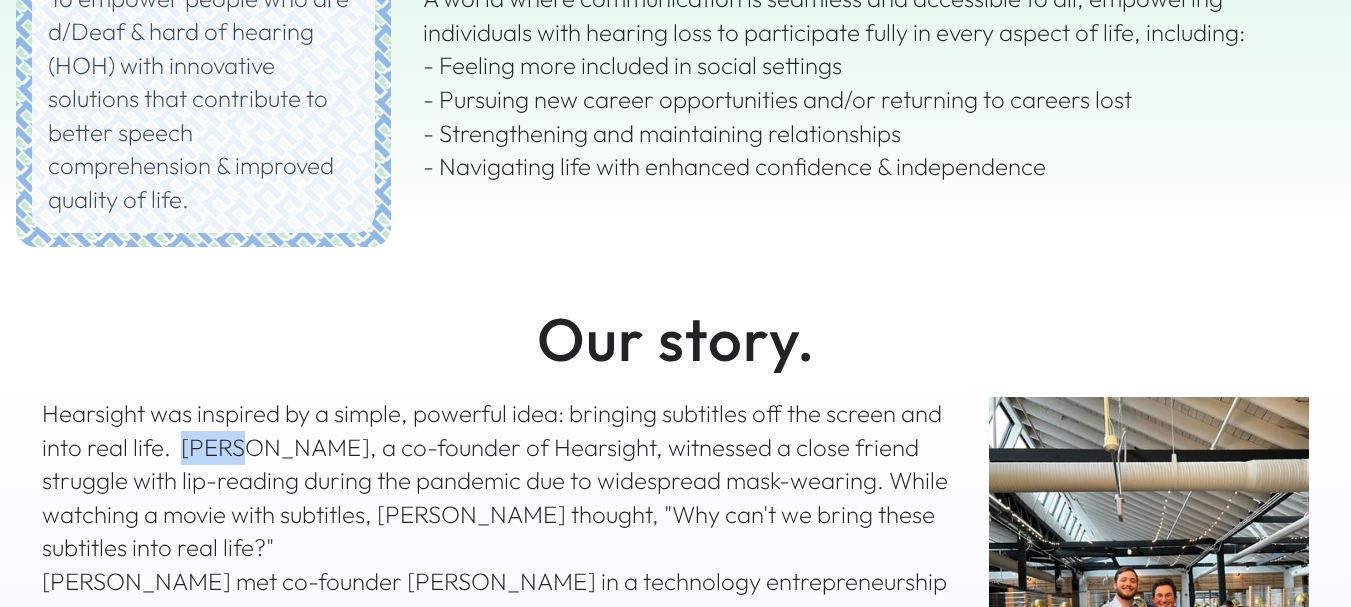 drag, startPoint x: 182, startPoint y: 445, endPoint x: 251, endPoint y: 442, distance: 69.065186 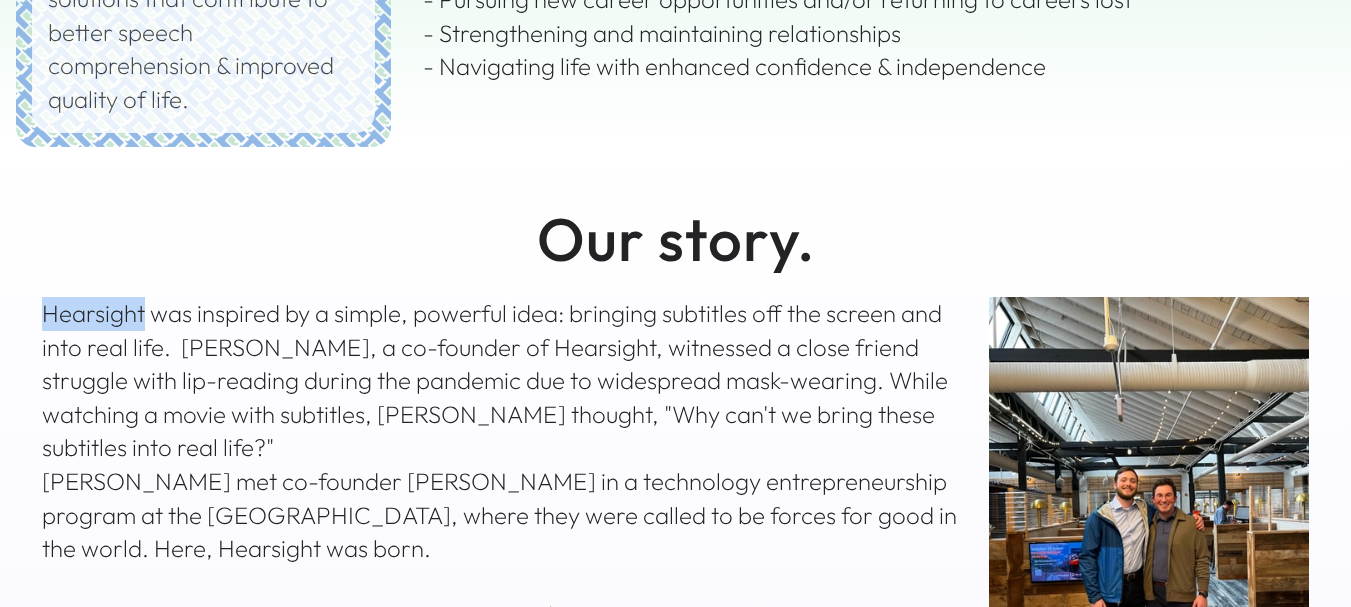 drag, startPoint x: 43, startPoint y: 311, endPoint x: 142, endPoint y: 315, distance: 99.08077 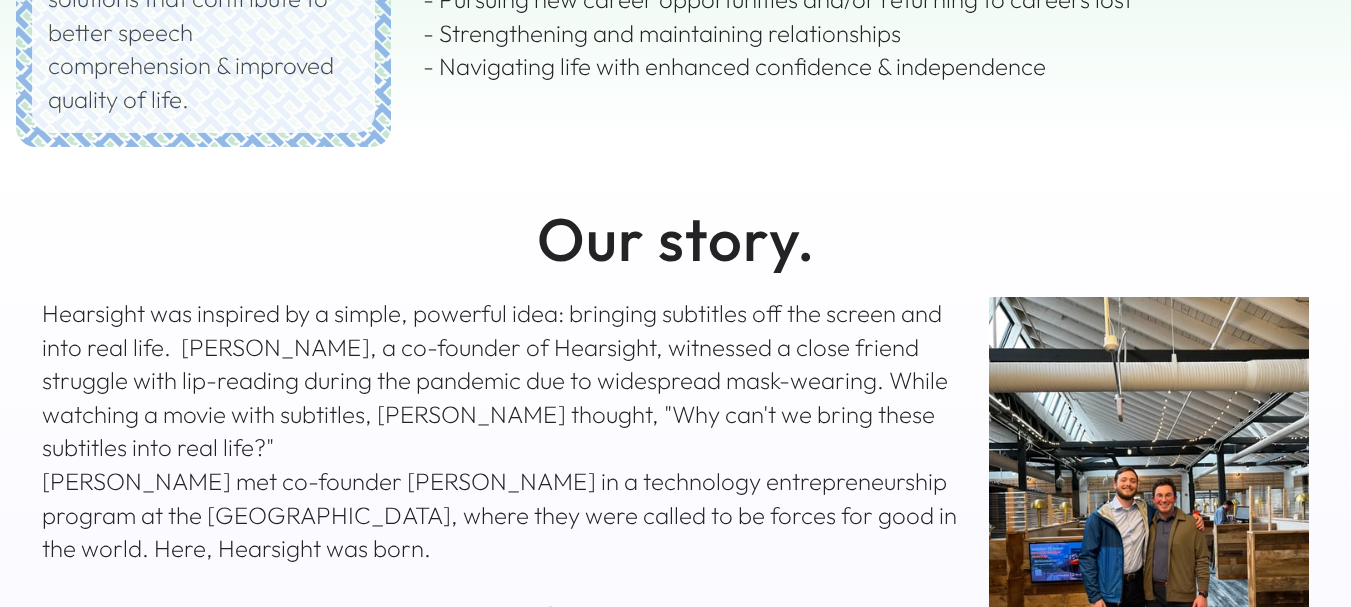 click on "Hearsight was inspired by a simple, powerful idea: bringing subtitles off the screen and into real life.  Danny, a co-founder of Hearsight, witnessed a close friend struggle with lip-reading during the pandemic due to widespread mask-wearing. While watching a movie with subtitles, Danny thought, "Why can't we bring these subtitles into real life?"
Danny met co-founder Riley in a technology entrepreneurship program at the University of Notre Dame, where they were called to be forces for good in the world. Here, Hearsight was born. Since then, Hearsight has built a community of d/Deaf and hard-of-hearing supporters, partners, testers, and users who have helped inform and refine the technology. Hearsight is committed to breaking down communication barriers and creating a world where everyone can engage confidently." at bounding box center (510, 515) 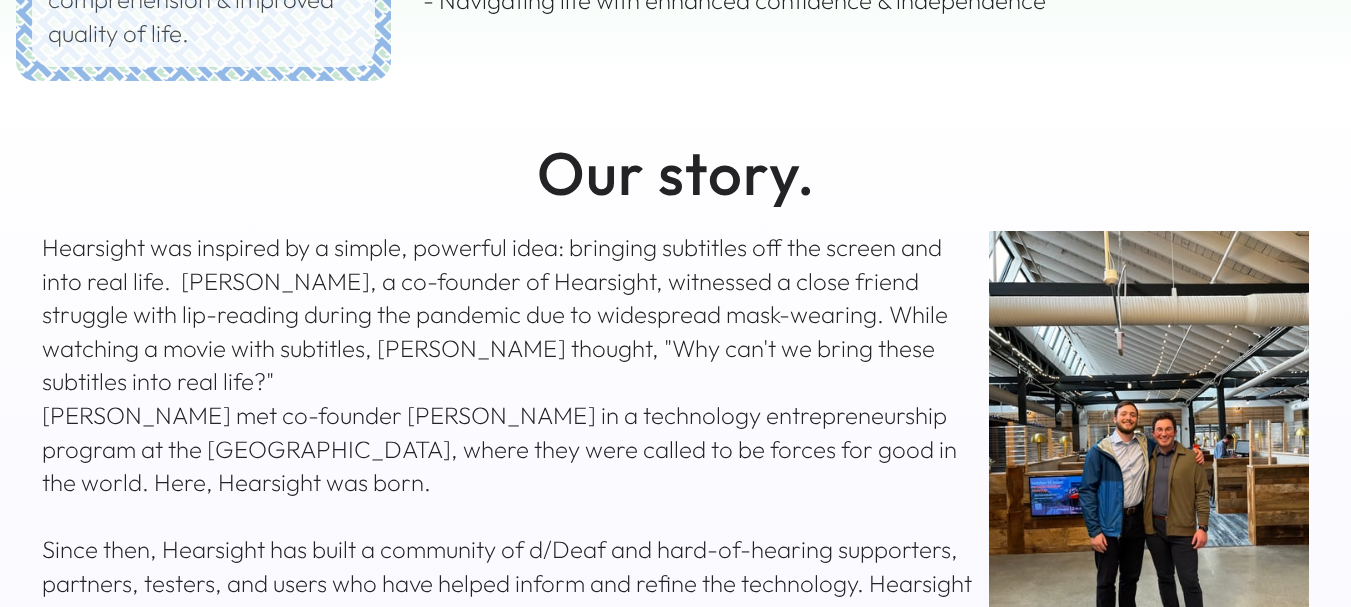 scroll, scrollTop: 597, scrollLeft: 0, axis: vertical 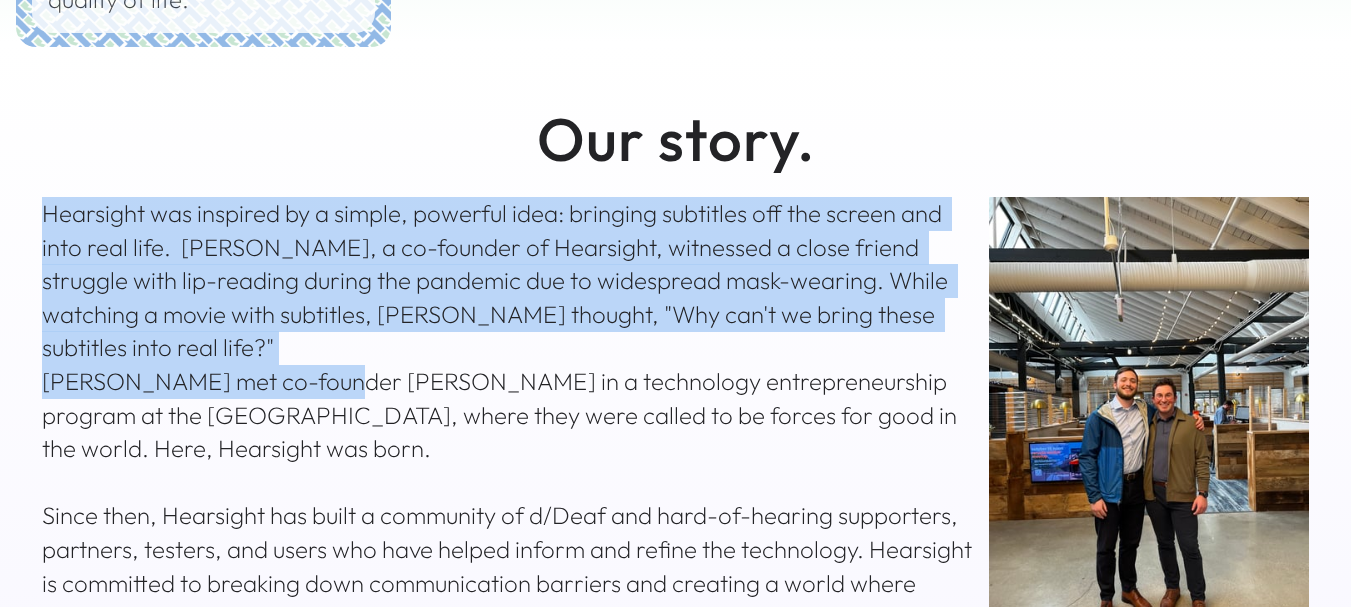 drag, startPoint x: 287, startPoint y: 361, endPoint x: 327, endPoint y: 371, distance: 41.231056 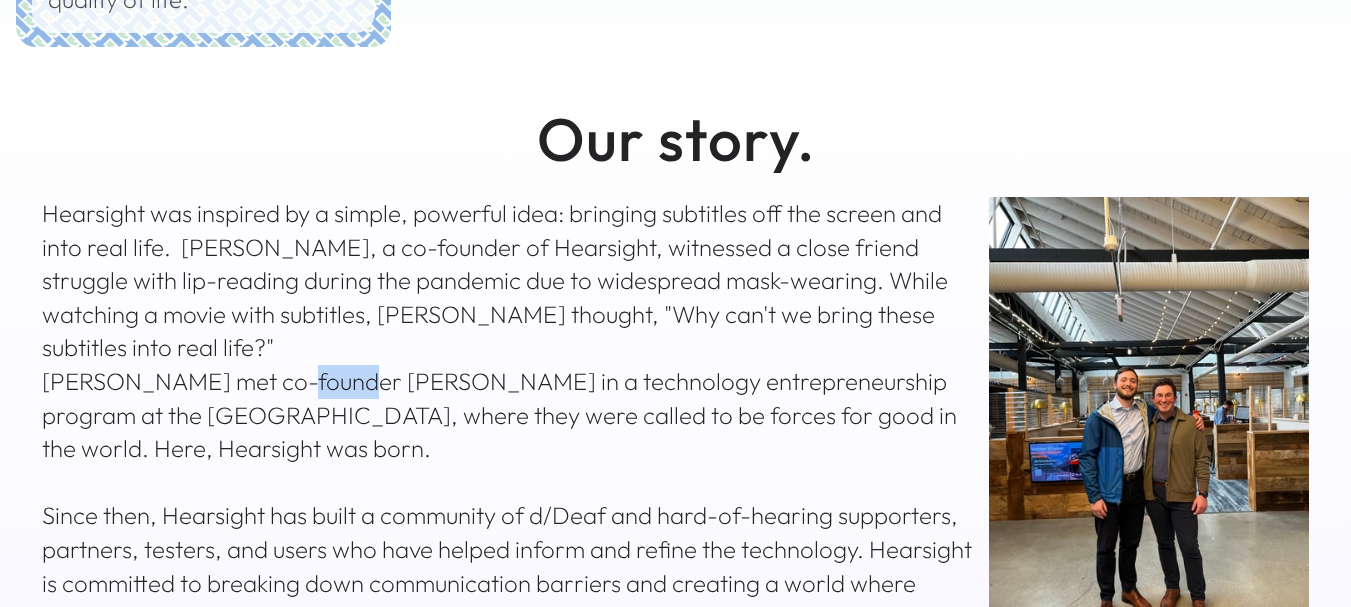 drag, startPoint x: 291, startPoint y: 370, endPoint x: 335, endPoint y: 380, distance: 45.122055 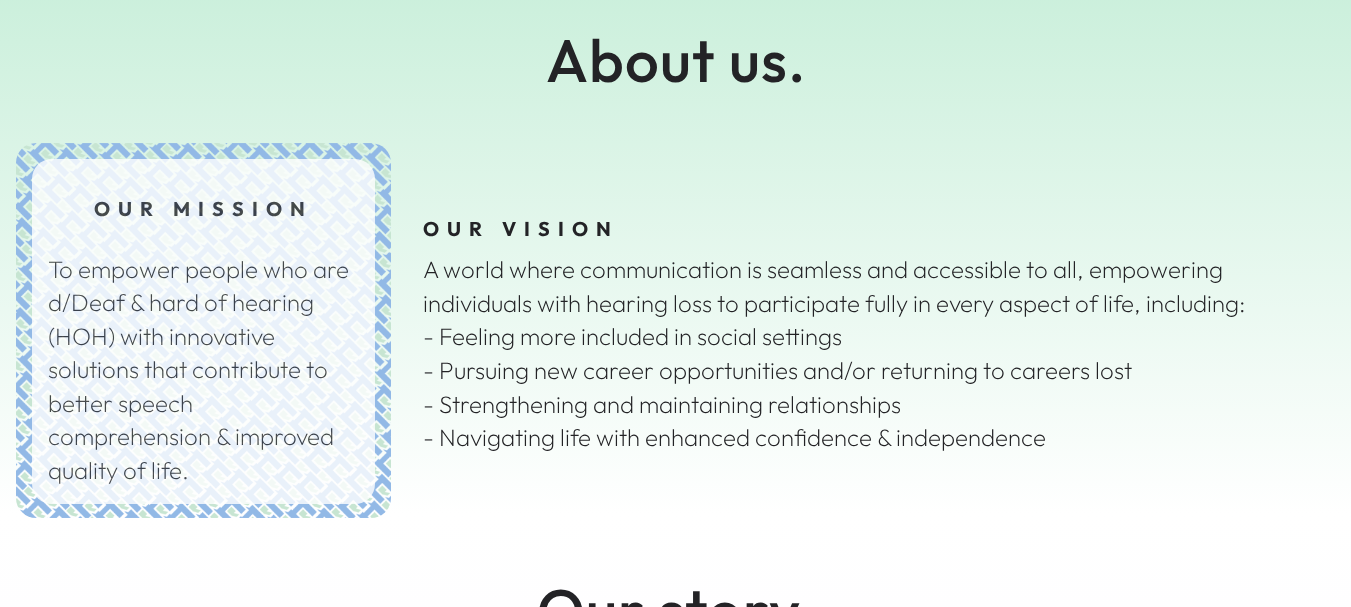 scroll, scrollTop: 0, scrollLeft: 0, axis: both 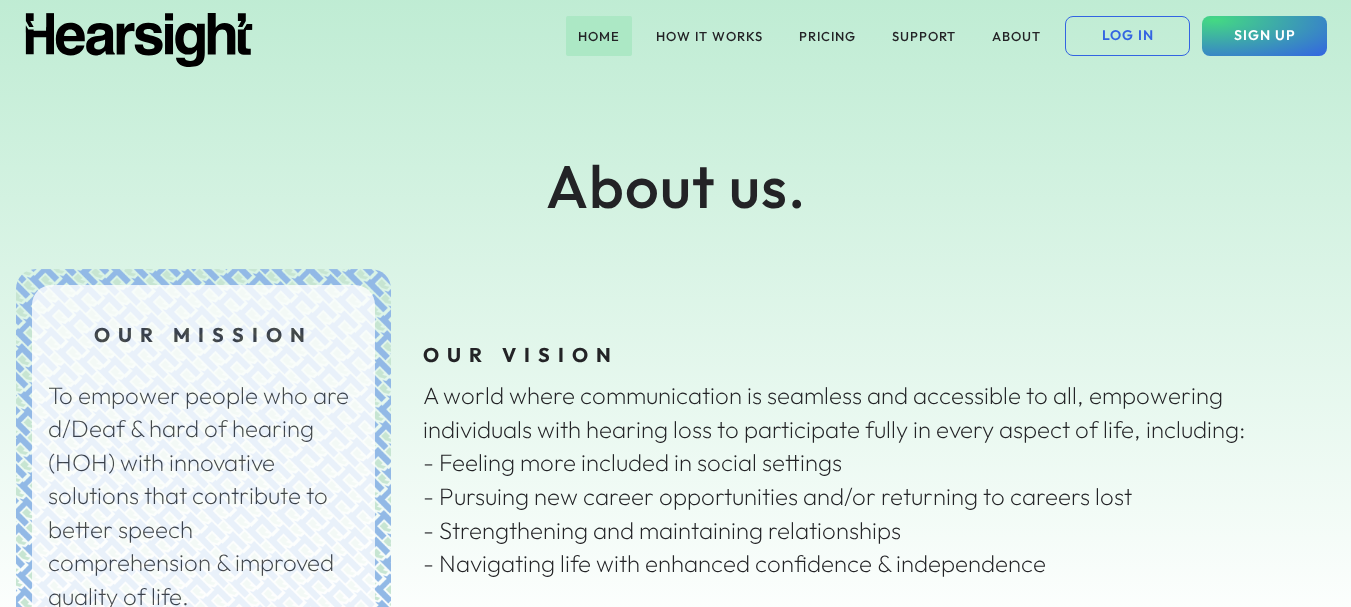 click on "HOME" at bounding box center (599, 36) 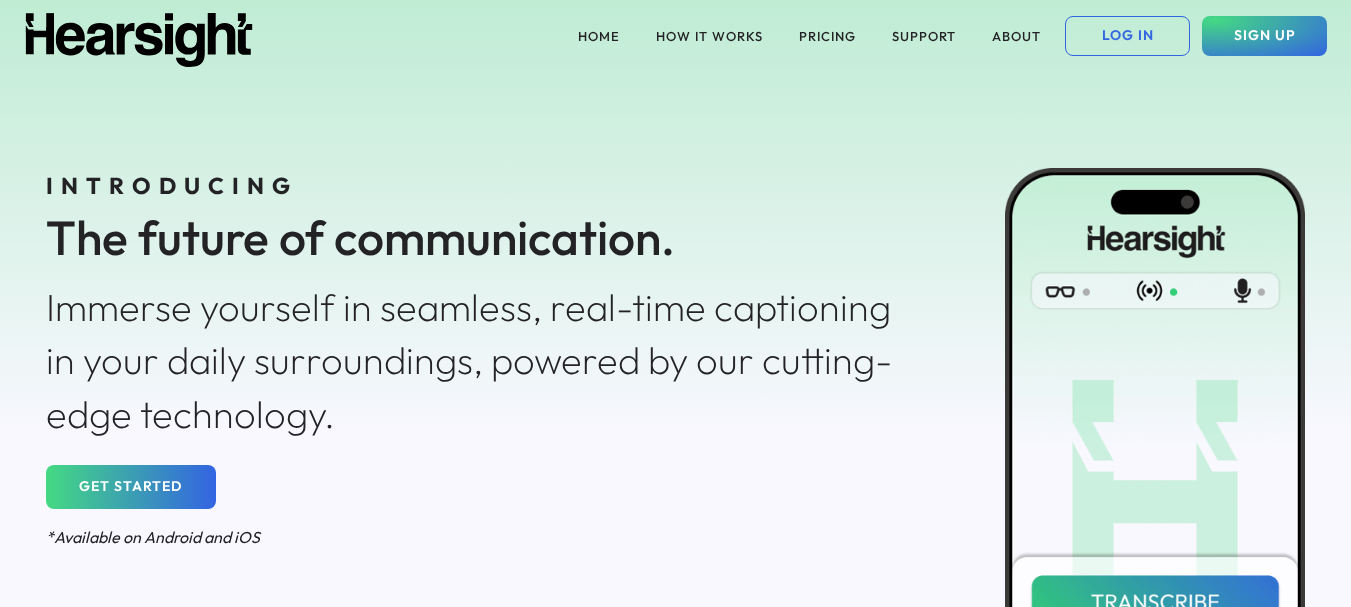scroll, scrollTop: 0, scrollLeft: 0, axis: both 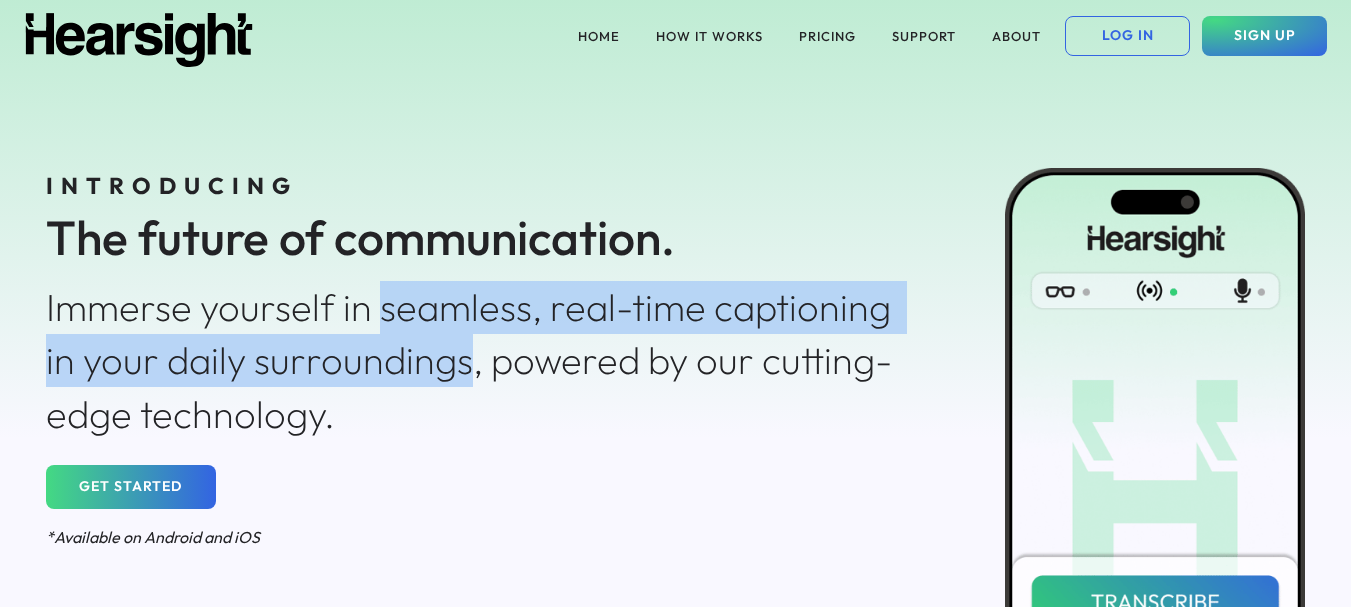 drag, startPoint x: 381, startPoint y: 311, endPoint x: 468, endPoint y: 363, distance: 101.35581 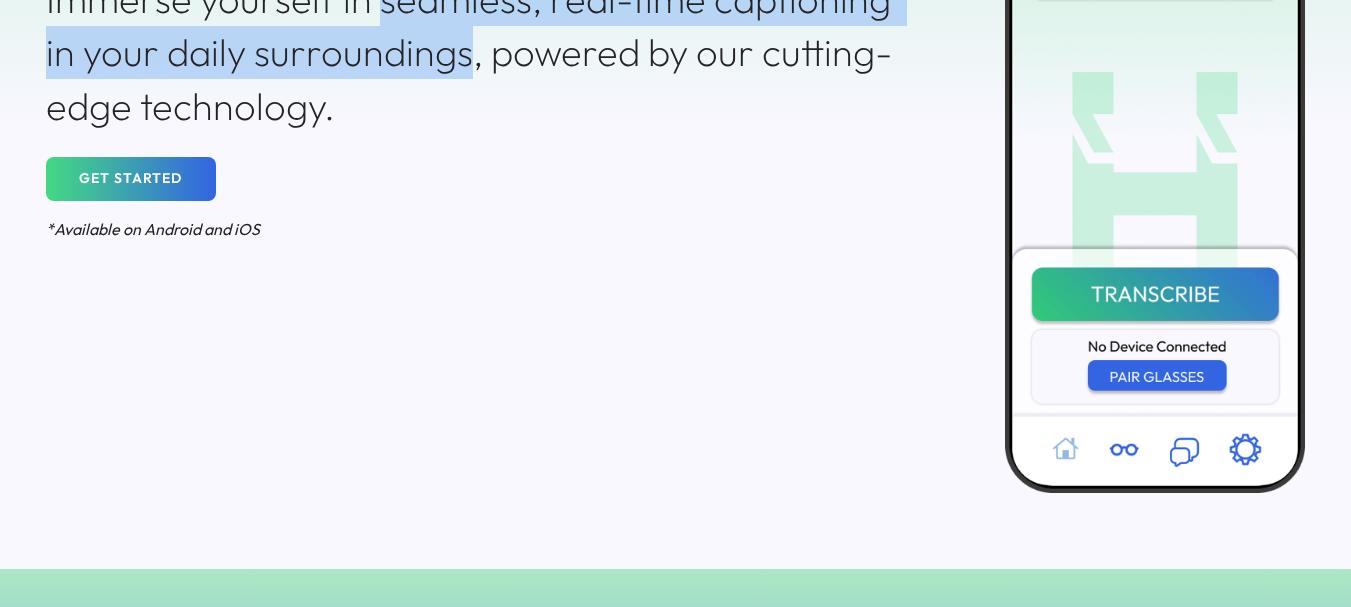 scroll, scrollTop: 400, scrollLeft: 0, axis: vertical 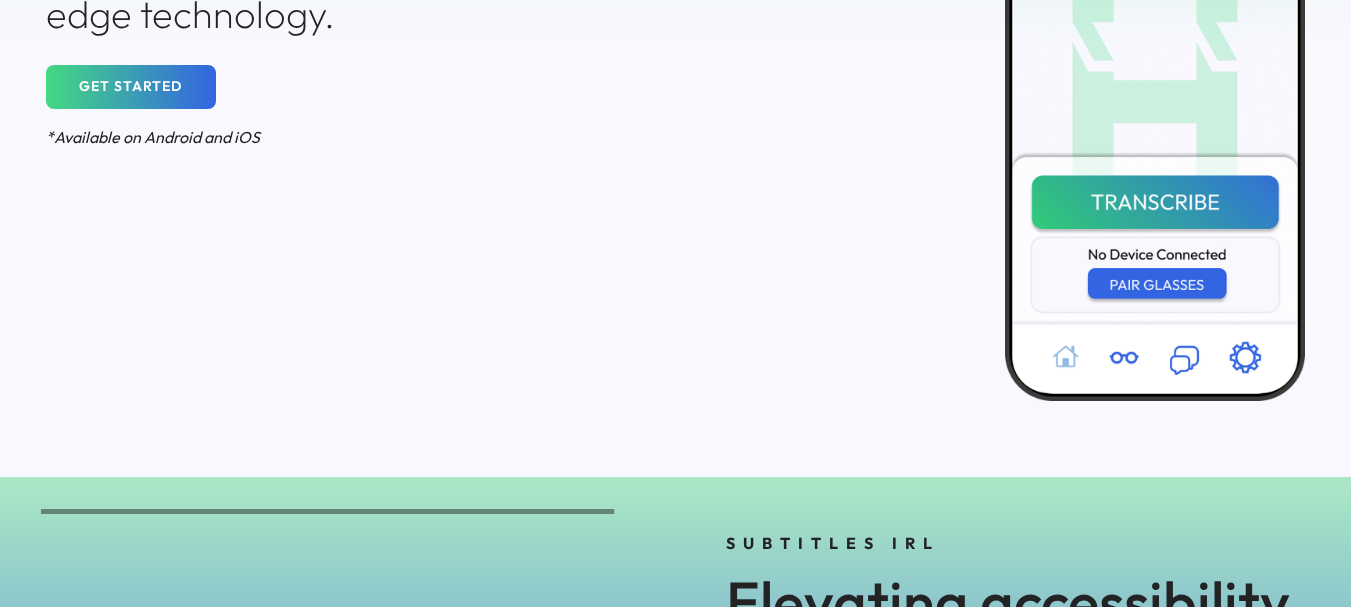click on "INTRODUCING The future of communication. Immerse yourself in seamless, real-time captioning in your daily surroundings, powered by our cutting-edge technology. GET STARTED *Available on Android and iOS" at bounding box center (675, 74) 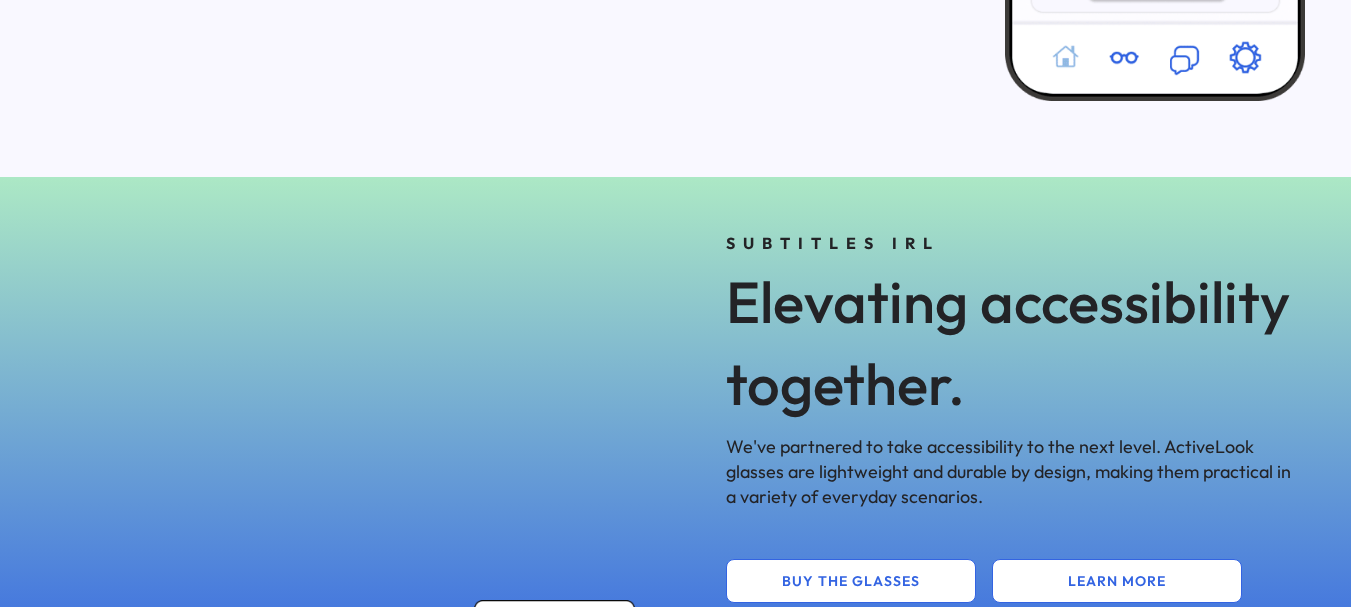 scroll, scrollTop: 800, scrollLeft: 0, axis: vertical 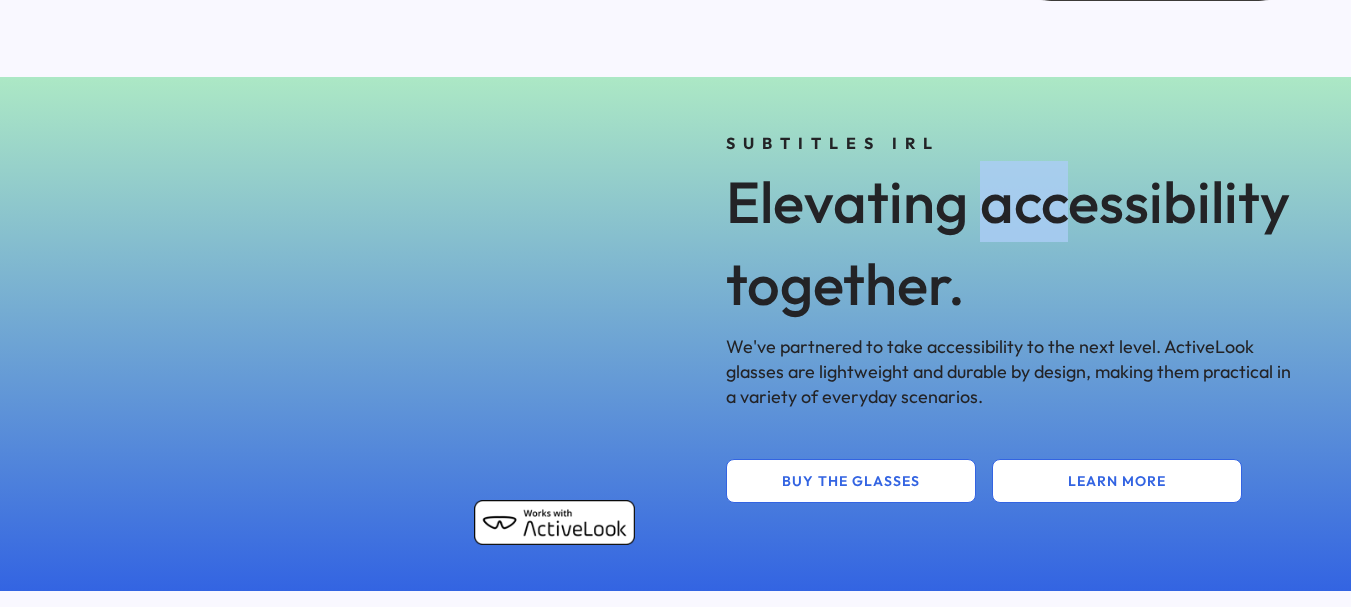 drag, startPoint x: 987, startPoint y: 200, endPoint x: 1056, endPoint y: 205, distance: 69.18092 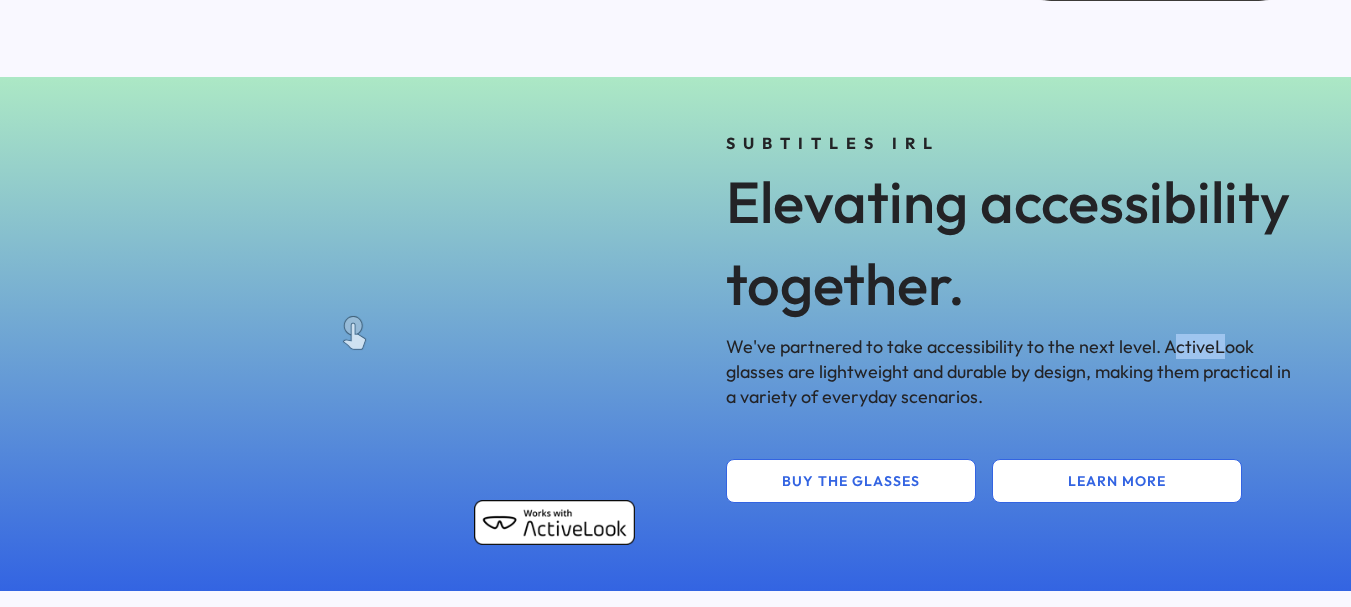 drag, startPoint x: 1162, startPoint y: 339, endPoint x: 1177, endPoint y: 354, distance: 21.213203 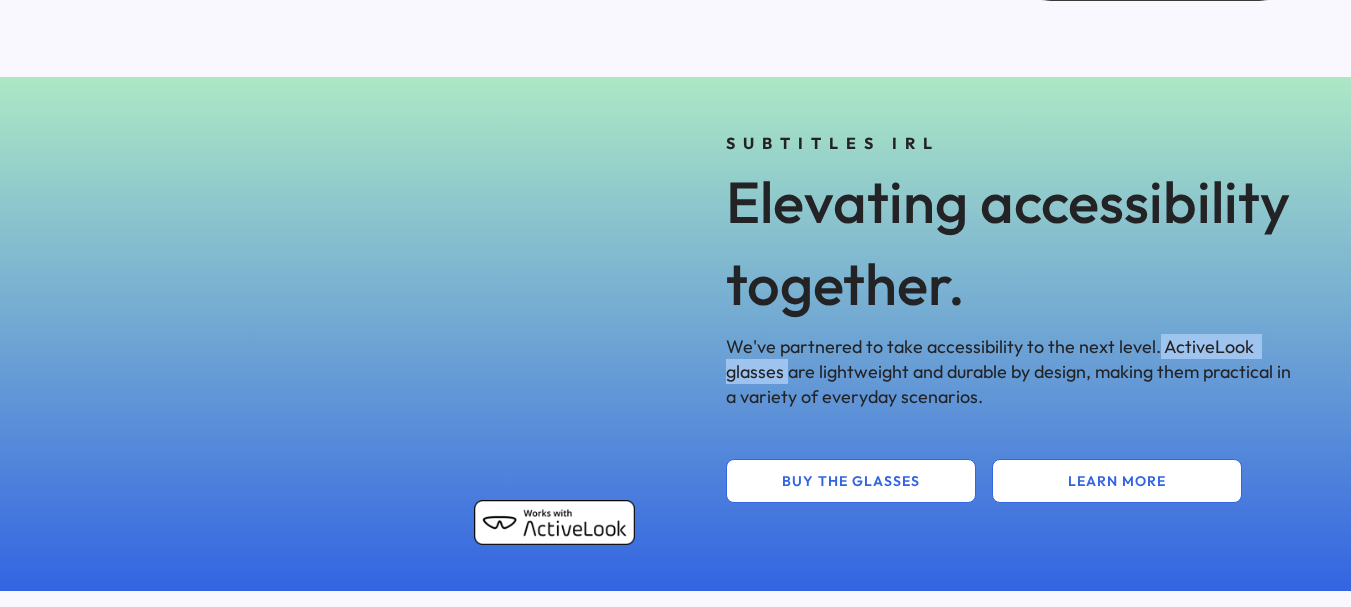 drag, startPoint x: 1150, startPoint y: 349, endPoint x: 786, endPoint y: 374, distance: 364.8575 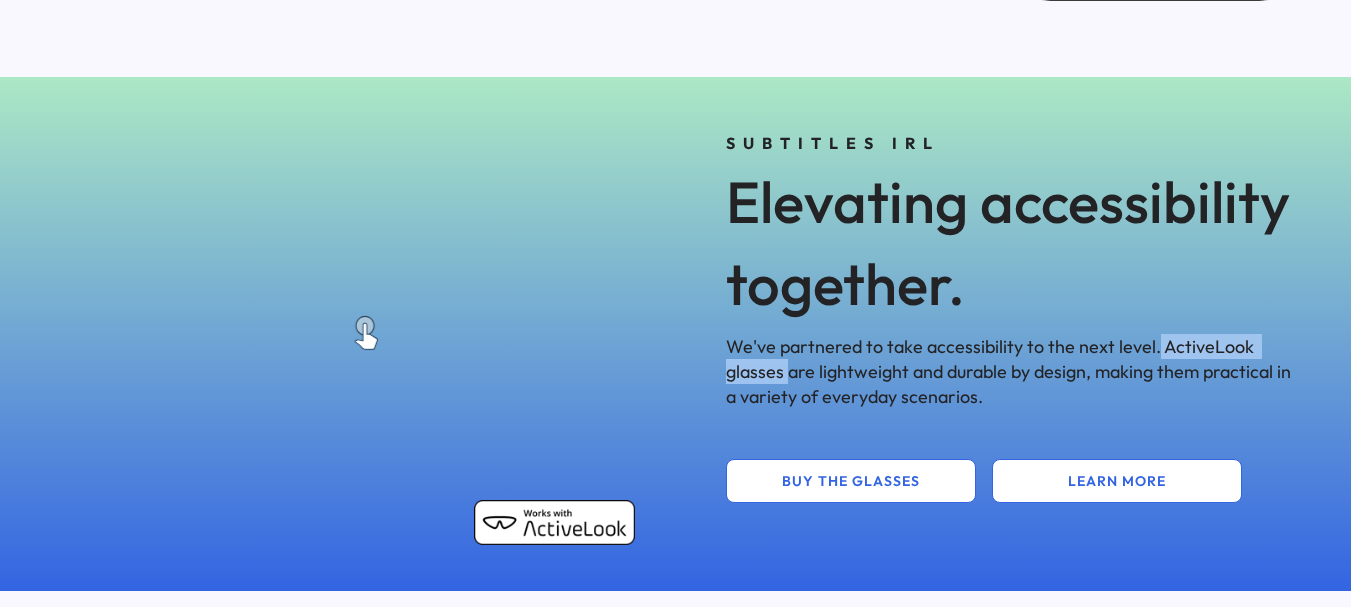 copy on "ActiveLook glasses" 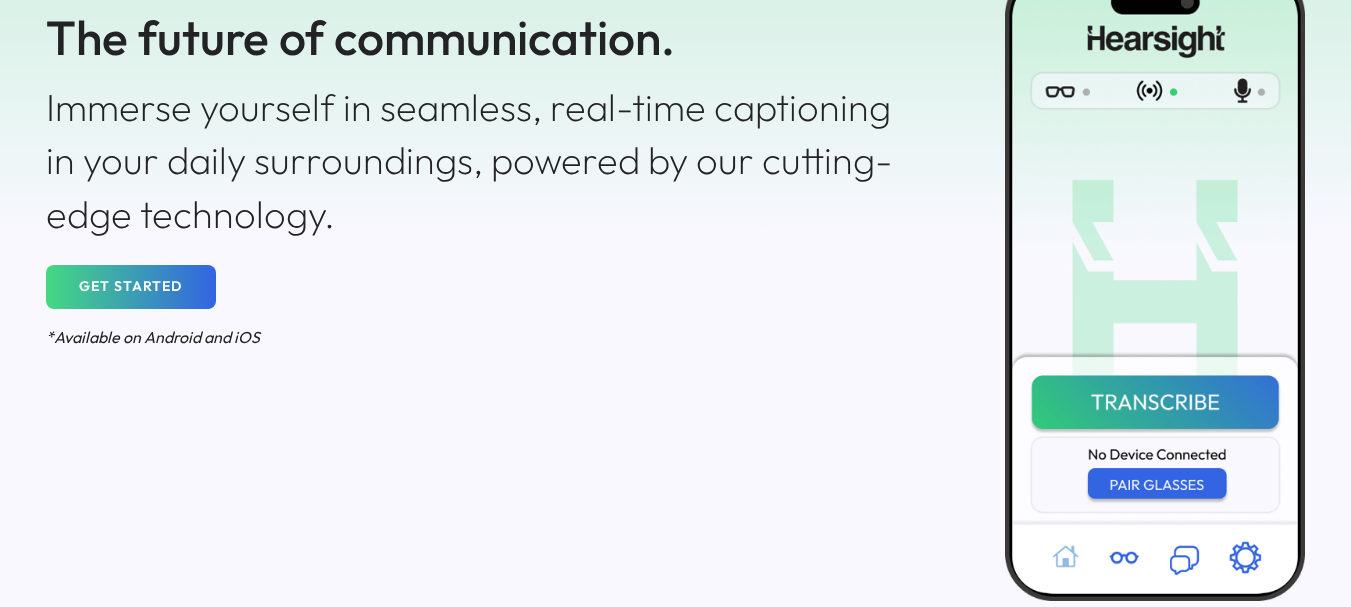scroll, scrollTop: 0, scrollLeft: 0, axis: both 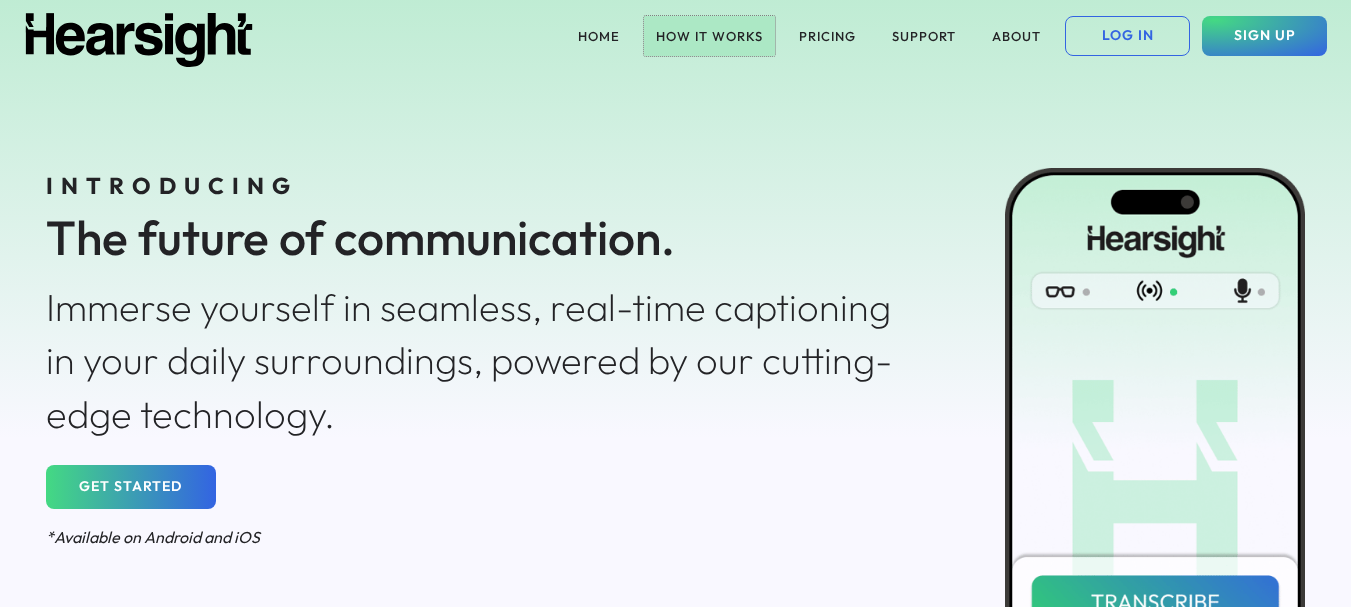 click on "HOW IT WORKS" at bounding box center (709, 36) 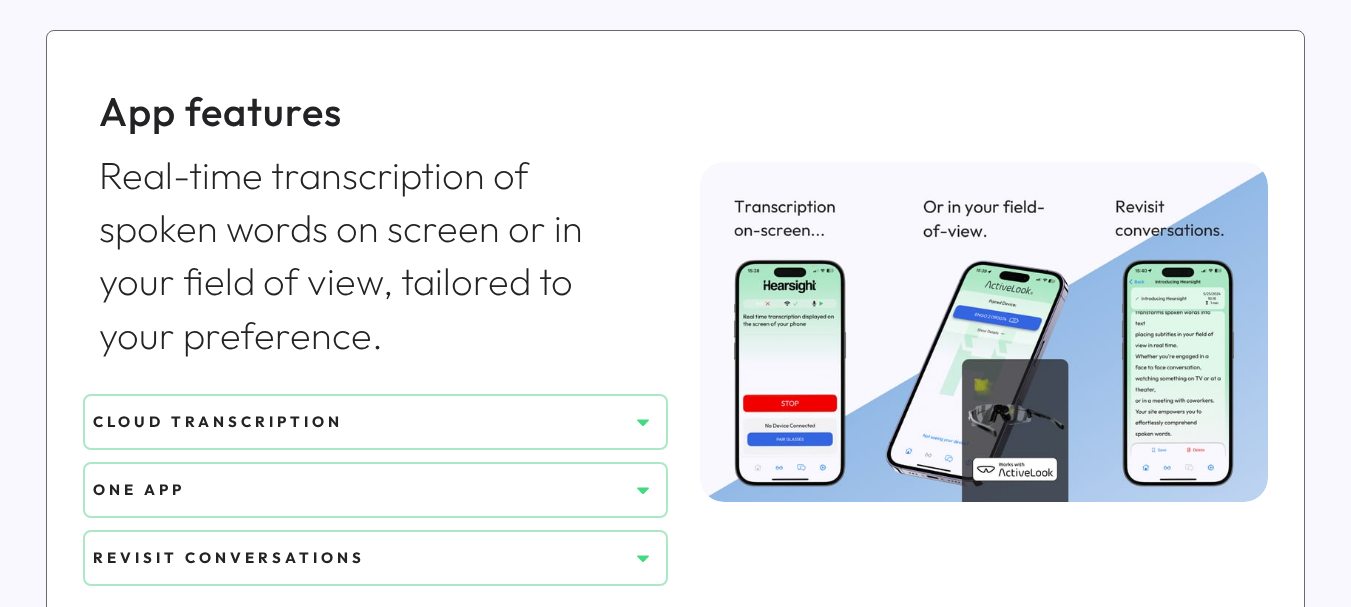 scroll, scrollTop: 700, scrollLeft: 0, axis: vertical 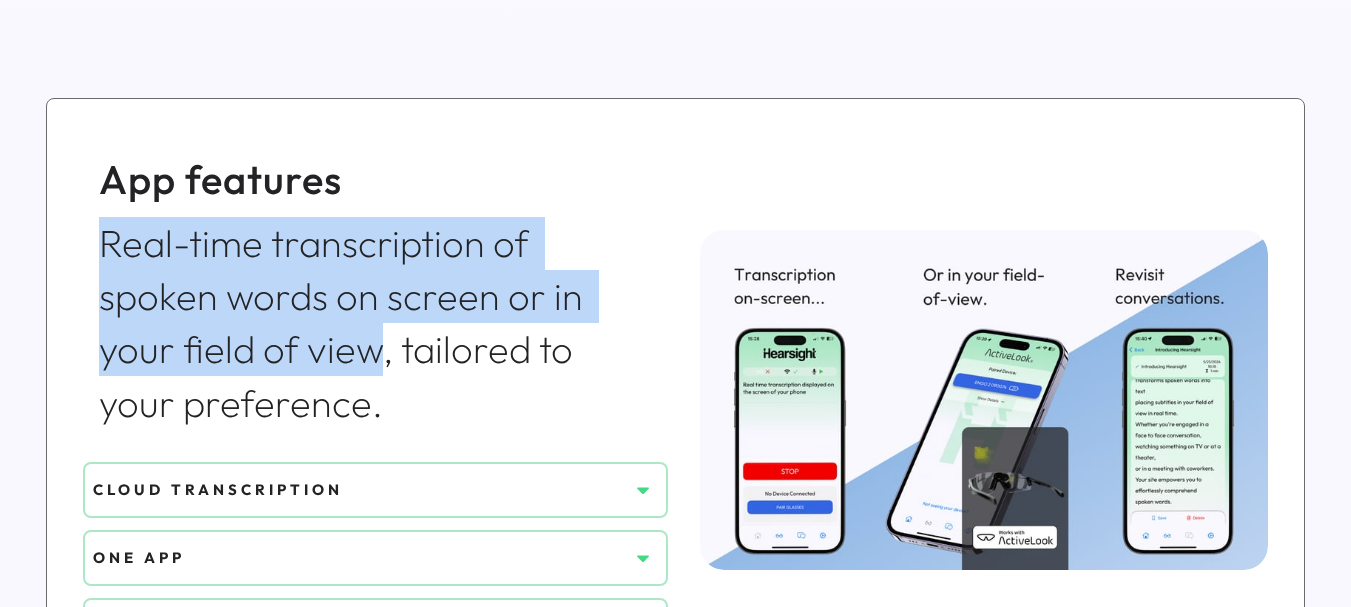 drag, startPoint x: 96, startPoint y: 261, endPoint x: 370, endPoint y: 344, distance: 286.2953 